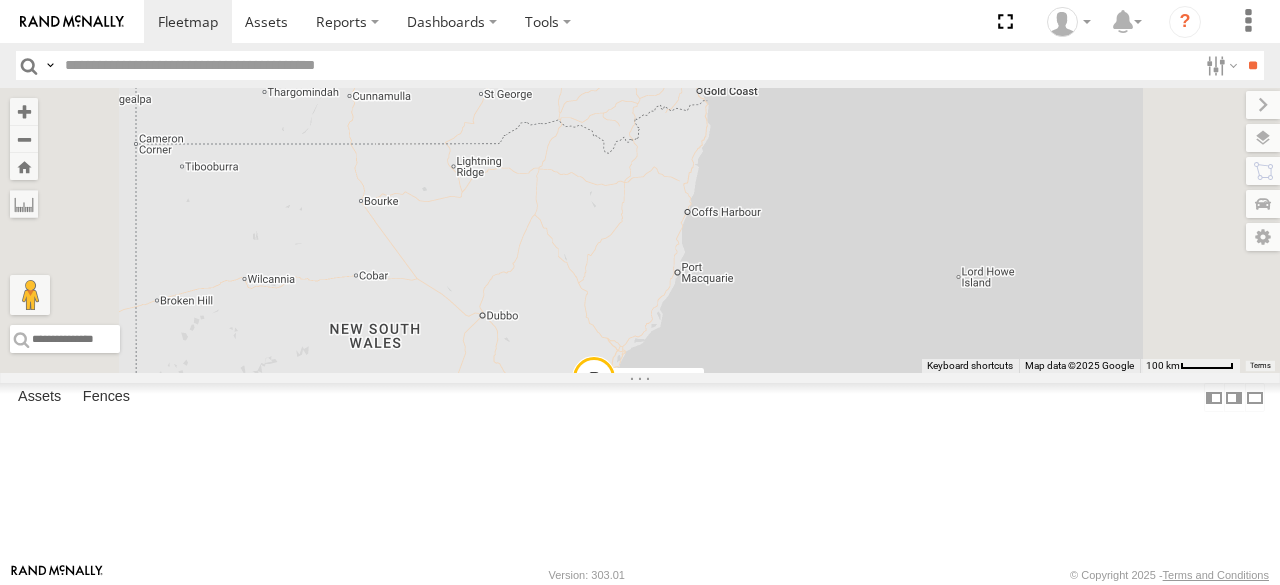 select on "**********" 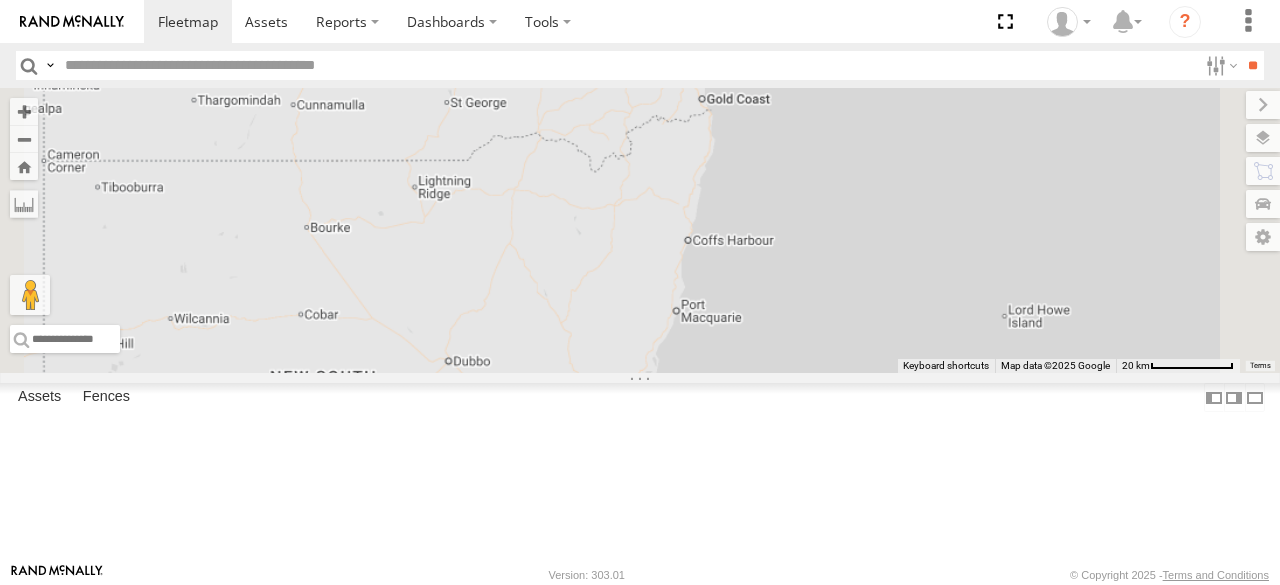 click on "[PERSON_NAME] - 360NA6 [GEOGRAPHIC_DATA]" at bounding box center [640, 230] 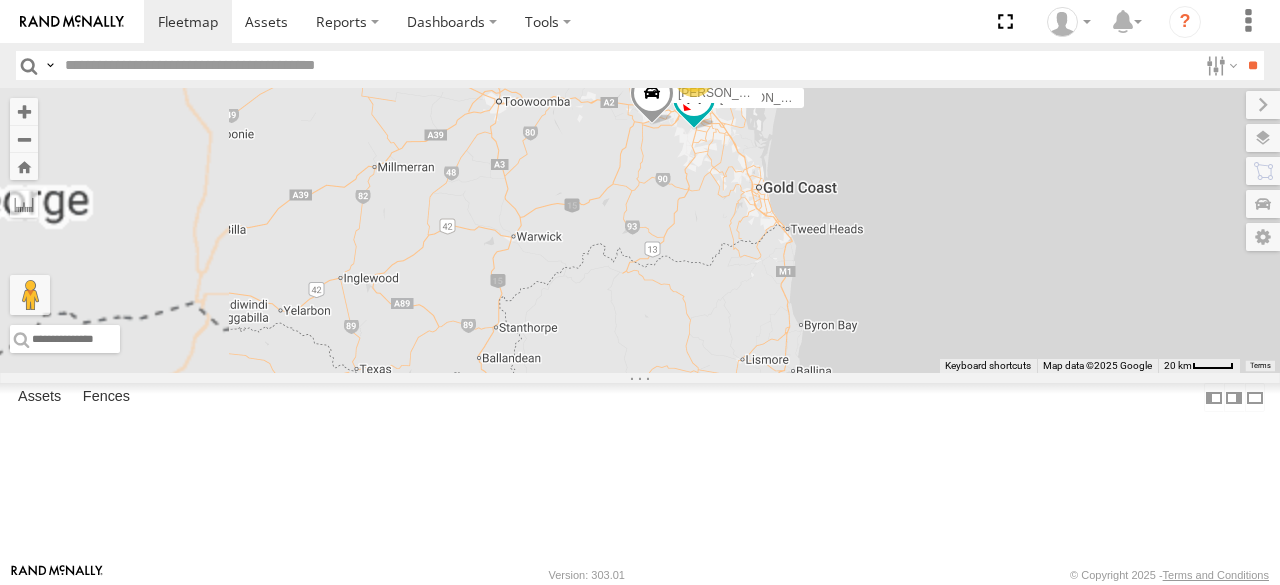 click on "[PERSON_NAME] - 360NA6 NSW 12 [PERSON_NAME] B - Corolla [PERSON_NAME] - 347FB3 [PERSON_NAME] - 364JK9" at bounding box center (640, 230) 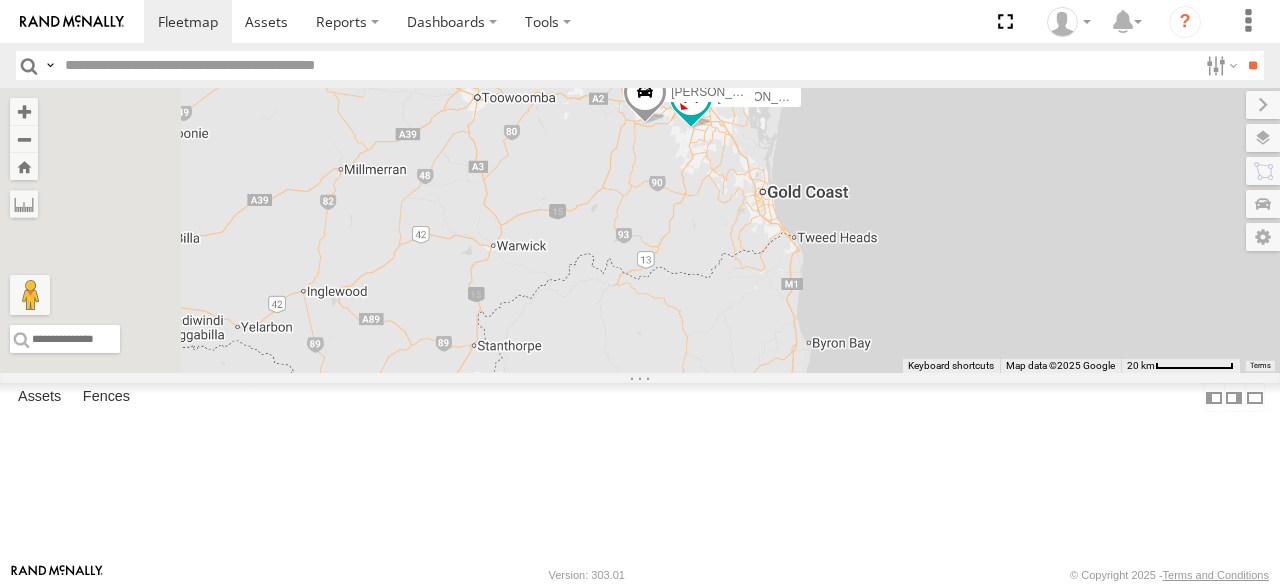 click on "[PERSON_NAME] - 360NA6 NSW [PERSON_NAME] B - Corolla [PERSON_NAME] - 347FB3 [PERSON_NAME] - 364JK9" at bounding box center [640, 230] 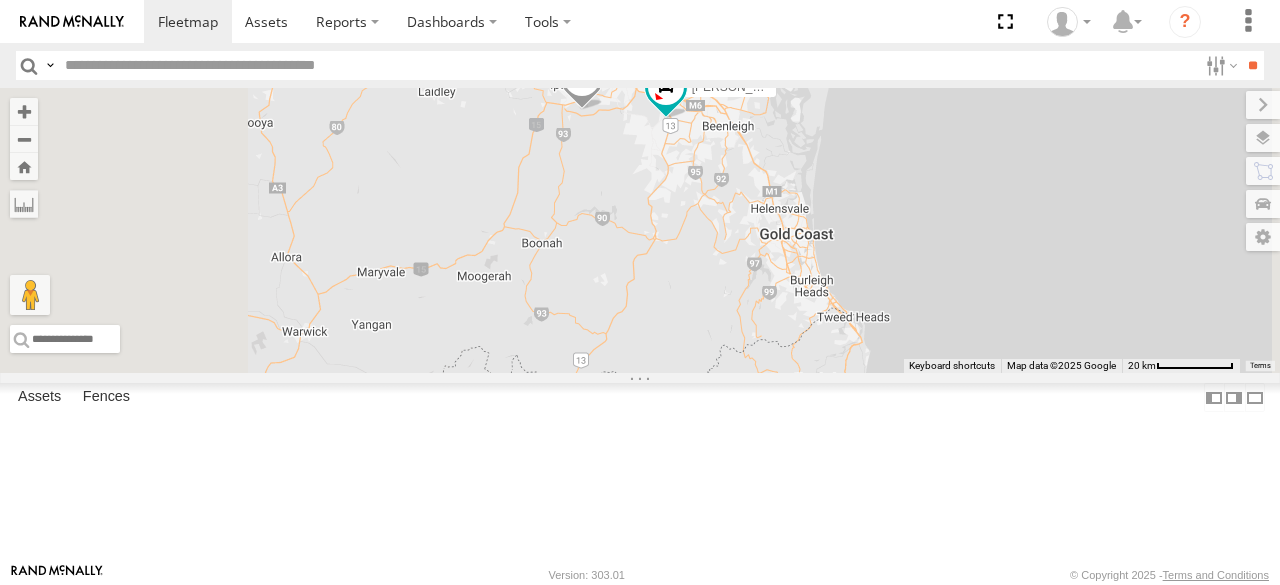 click on "[PERSON_NAME] - 360NA6 [GEOGRAPHIC_DATA] [PERSON_NAME] B - Corolla [PERSON_NAME] - 347FB3 [PERSON_NAME] - 364JK9 9 [PERSON_NAME] - 017IP4 2" at bounding box center [640, 230] 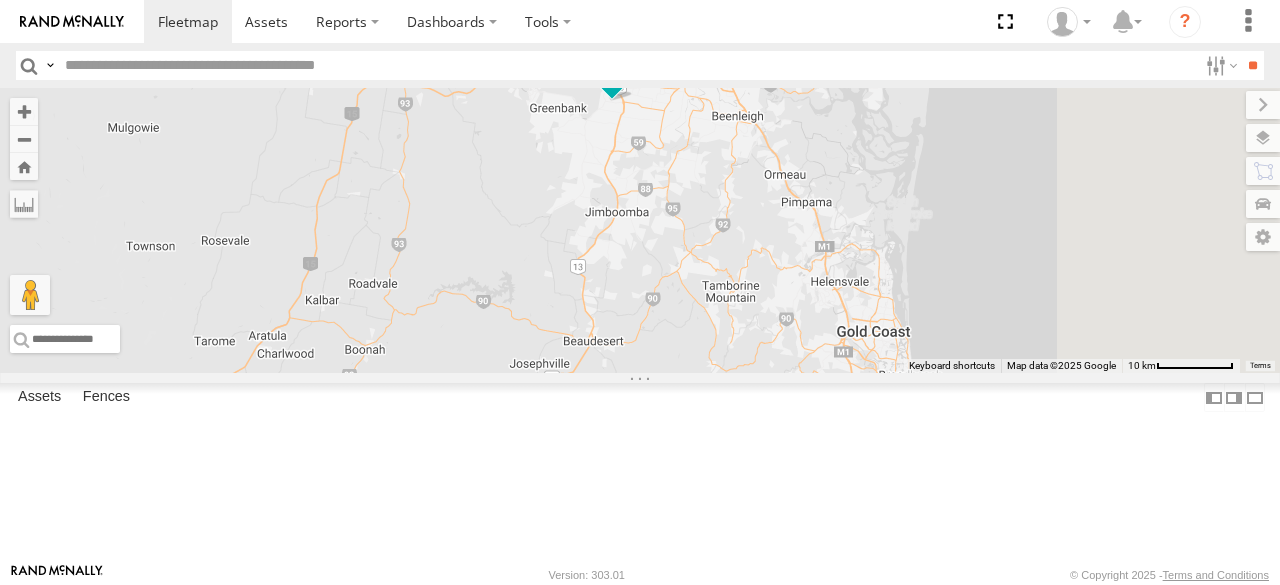 click on "[PERSON_NAME] - 360NA6 [GEOGRAPHIC_DATA] [PERSON_NAME] B - Corolla [PERSON_NAME] - 347FB3 [PERSON_NAME] - 364JK9 [PERSON_NAME] - 017IP4" at bounding box center [640, 230] 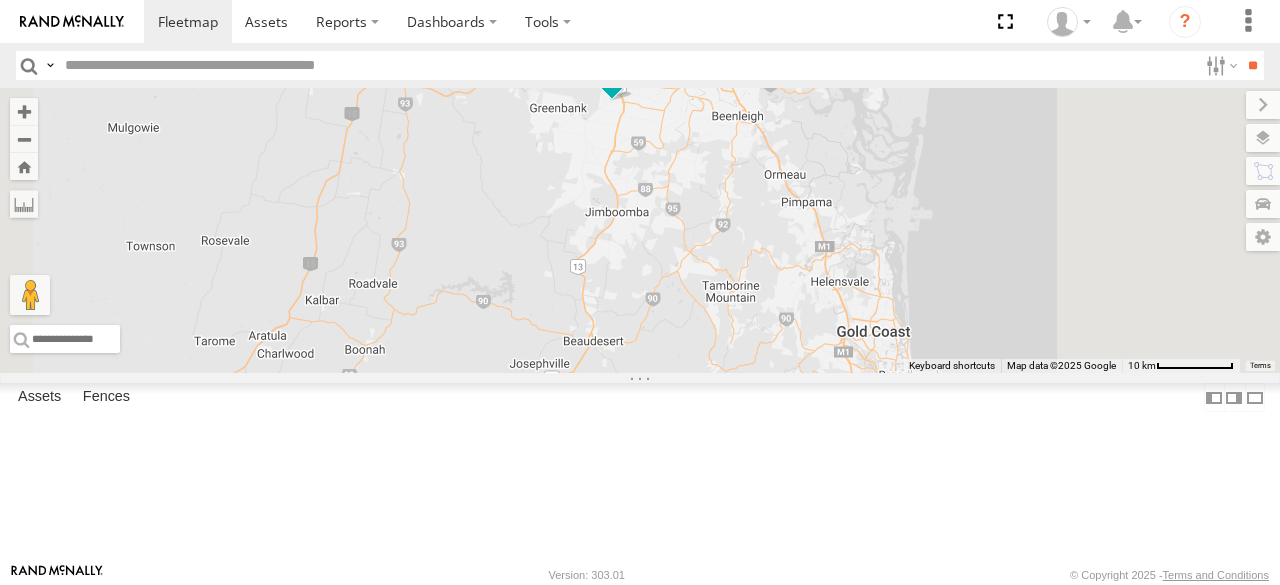 click on "[PERSON_NAME] - 360NA6 [GEOGRAPHIC_DATA] [PERSON_NAME] B - Corolla [PERSON_NAME] - 347FB3 [PERSON_NAME] - 364JK9 [PERSON_NAME] - 017IP4" at bounding box center [640, 230] 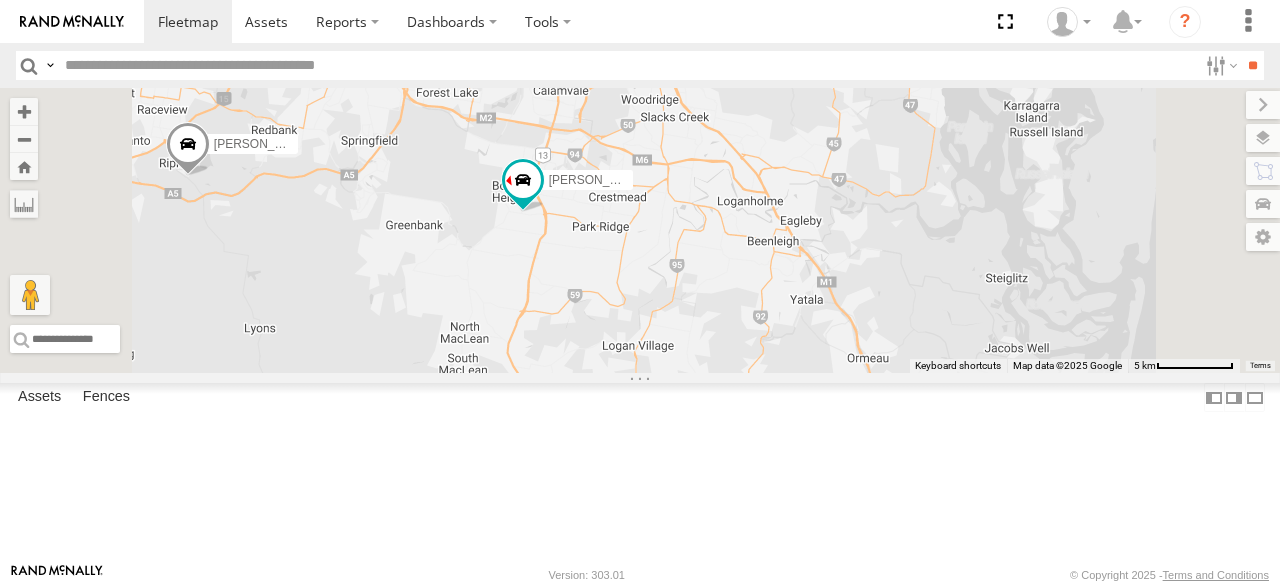 drag, startPoint x: 927, startPoint y: 148, endPoint x: 941, endPoint y: 321, distance: 173.56555 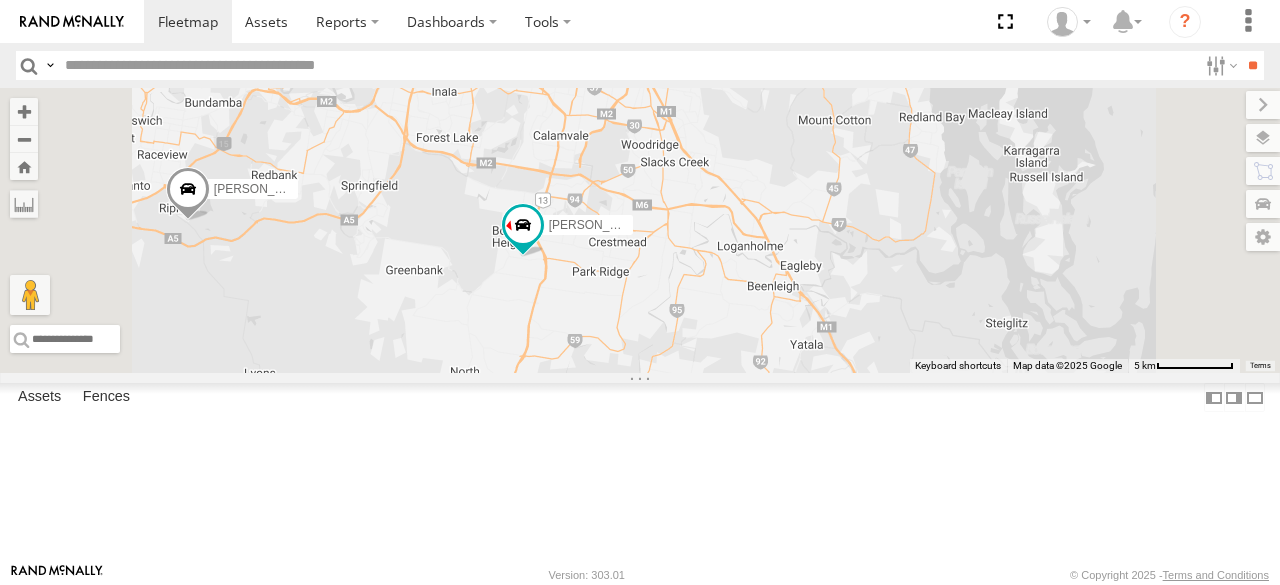 click on "[PERSON_NAME] - 360NA6 NSW [PERSON_NAME] B - Corolla [PERSON_NAME] - 347FB3 [PERSON_NAME] - 364JK9 [PERSON_NAME] - 017IP4 [PERSON_NAME] 019IP4 - Hilux" at bounding box center (640, 230) 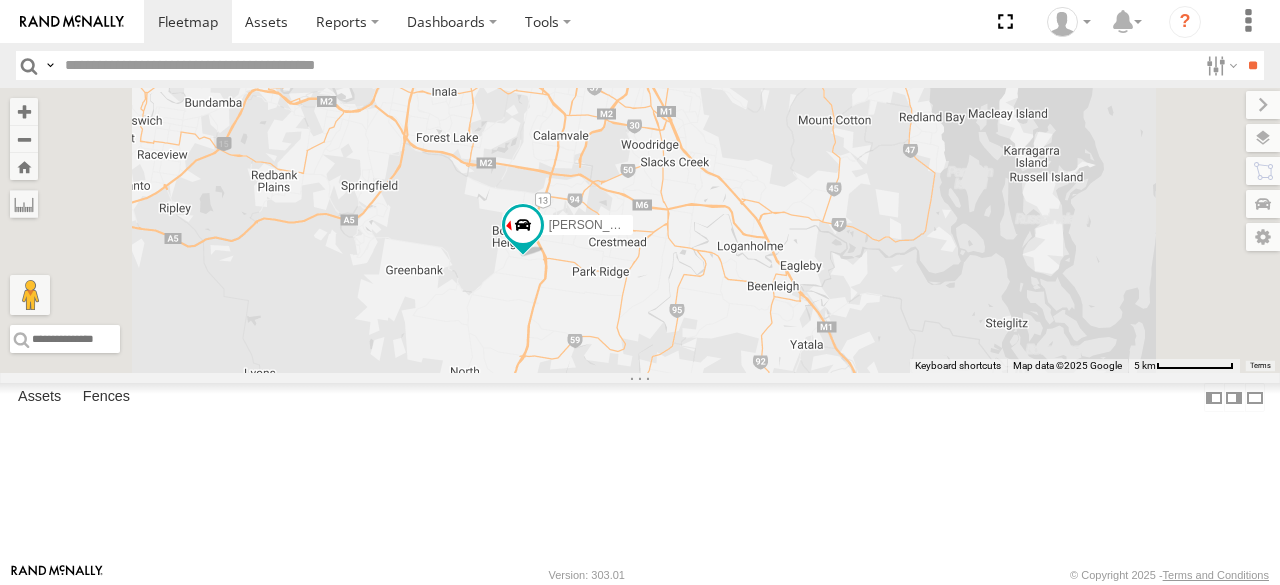 click on "[PERSON_NAME] - 347FB3 [PERSON_NAME] 019IP4 - Hilux" at bounding box center [640, 230] 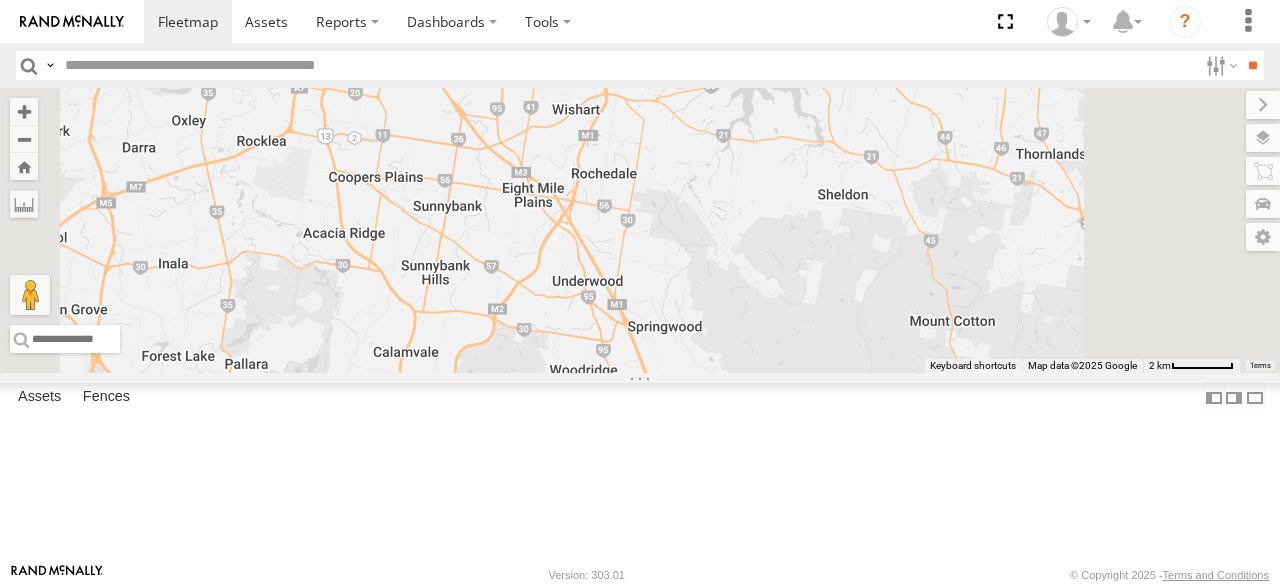 click on "[PERSON_NAME] - 347FB3 [PERSON_NAME] 019IP4 - Hilux" at bounding box center [640, 230] 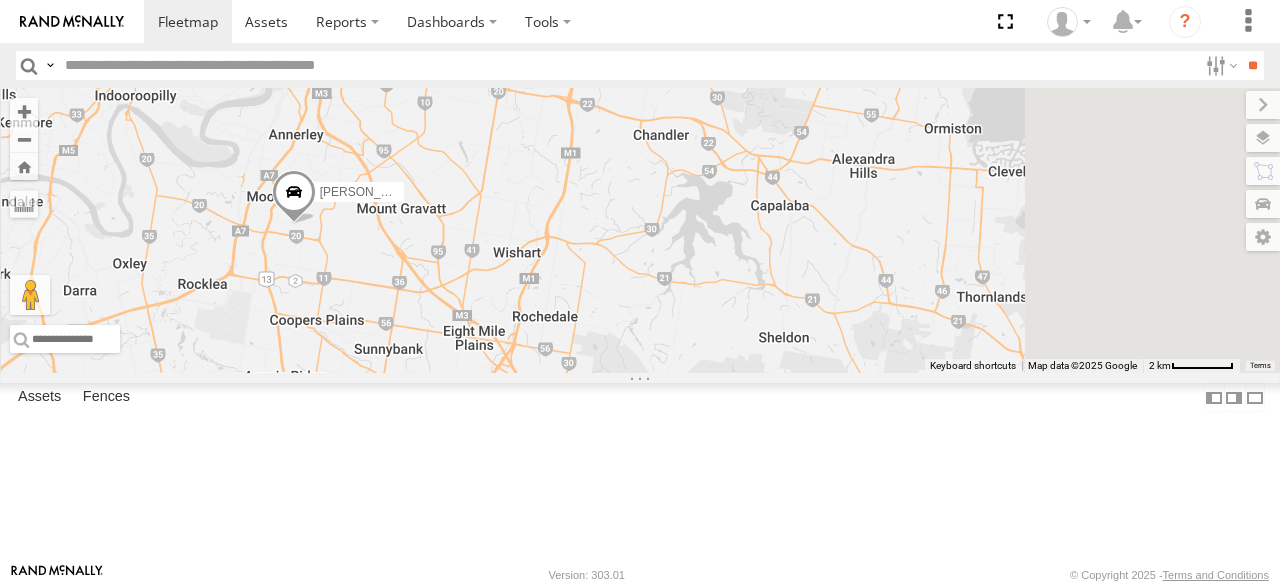 drag, startPoint x: 778, startPoint y: 272, endPoint x: 712, endPoint y: 443, distance: 183.29485 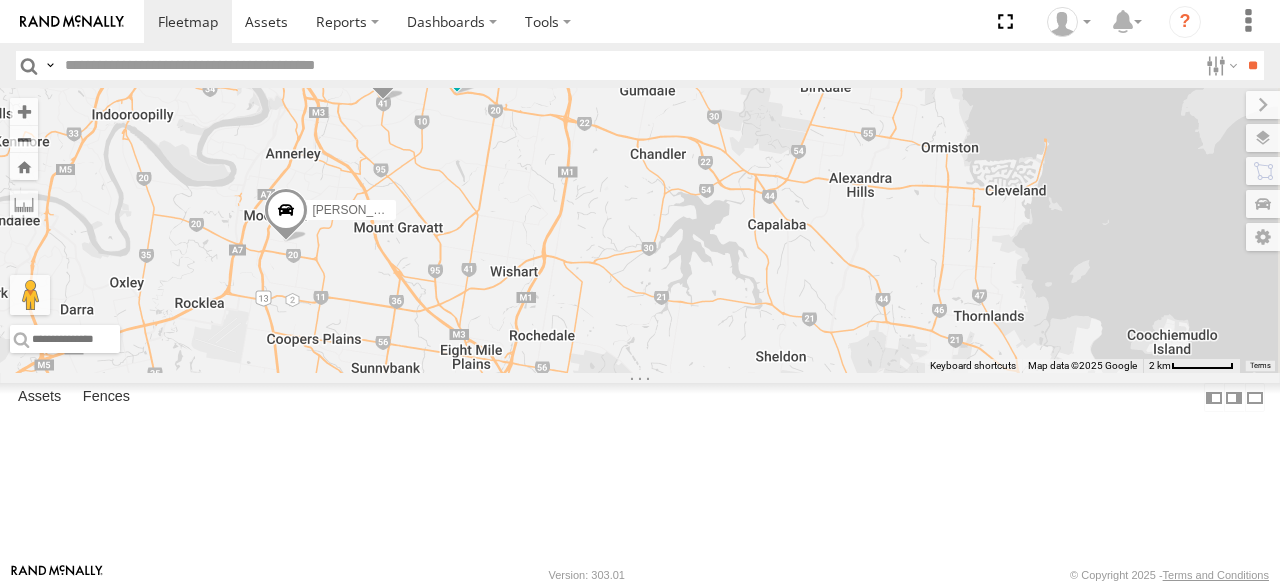 click on "[PERSON_NAME] - 347FB3 [PERSON_NAME] 019IP4 - Hilux Jack - 348FB3 2 [PERSON_NAME] - 269 EH7 [PERSON_NAME] 366JK9 - Corolla Hatch" at bounding box center (640, 230) 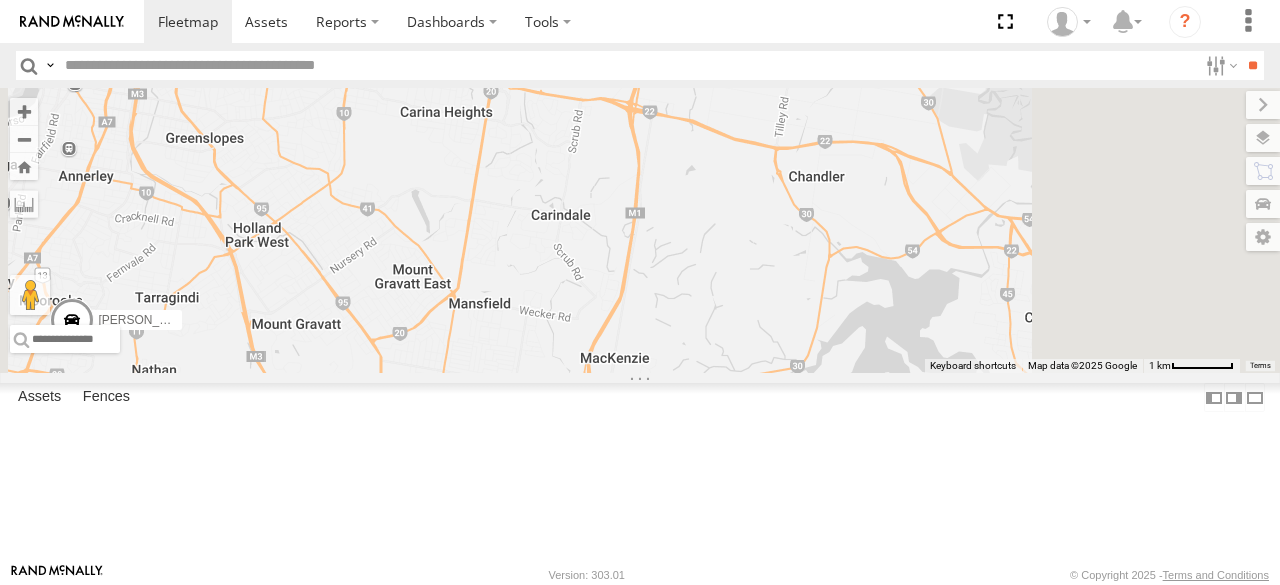 click on "[PERSON_NAME] - 347FB3 [PERSON_NAME] 019IP4 - Hilux Jack - 348FB3 [PERSON_NAME] - 269 EH7 [PERSON_NAME] 366JK9 - Corolla Hatch" at bounding box center [640, 230] 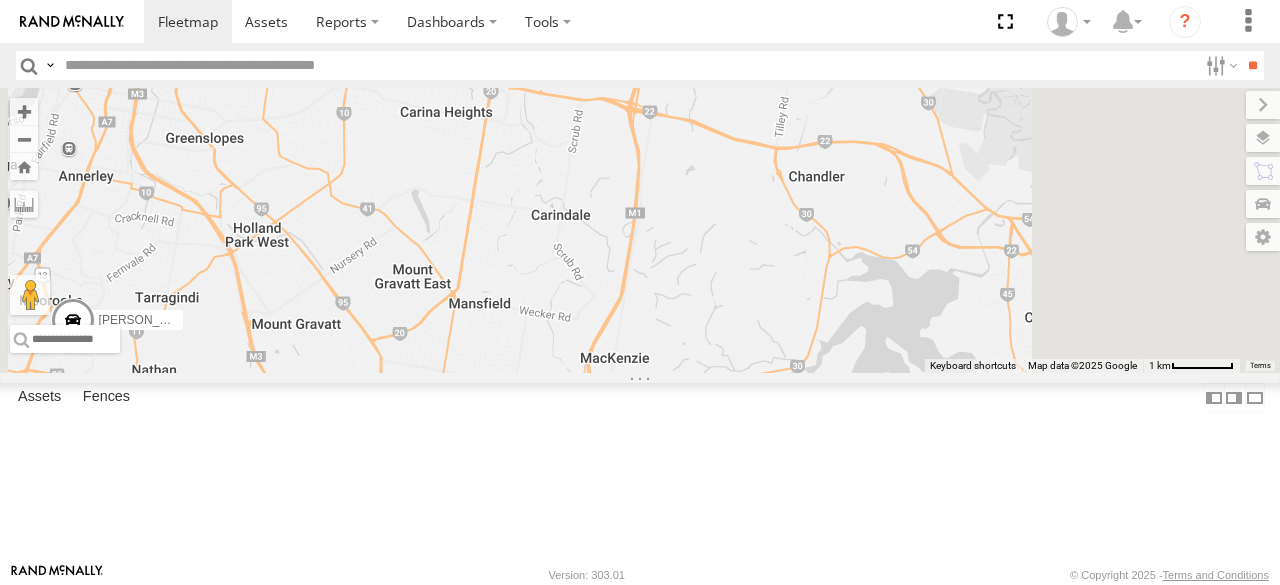 click on "[PERSON_NAME] - 347FB3 [PERSON_NAME] 019IP4 - Hilux Jack - 348FB3 [PERSON_NAME] - 269 EH7 [PERSON_NAME] 366JK9 - Corolla Hatch" at bounding box center (640, 230) 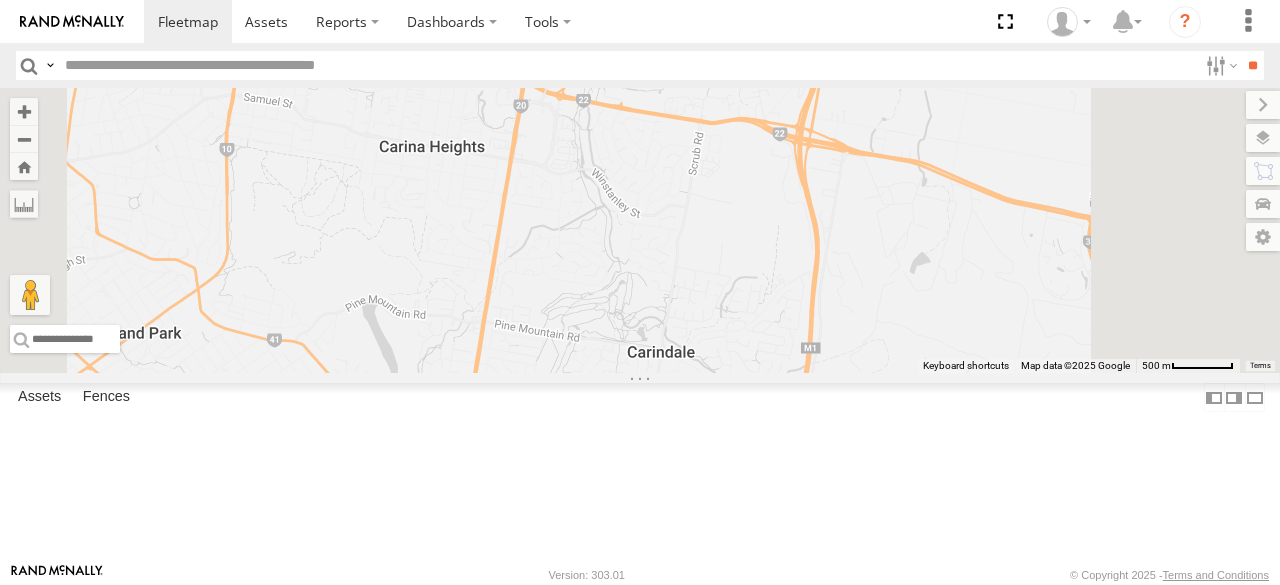 click on "[PERSON_NAME] - 347FB3 [PERSON_NAME] 019IP4 - Hilux Jack - 348FB3 [PERSON_NAME] - 269 EH7 [PERSON_NAME] 366JK9 - Corolla Hatch" at bounding box center (640, 230) 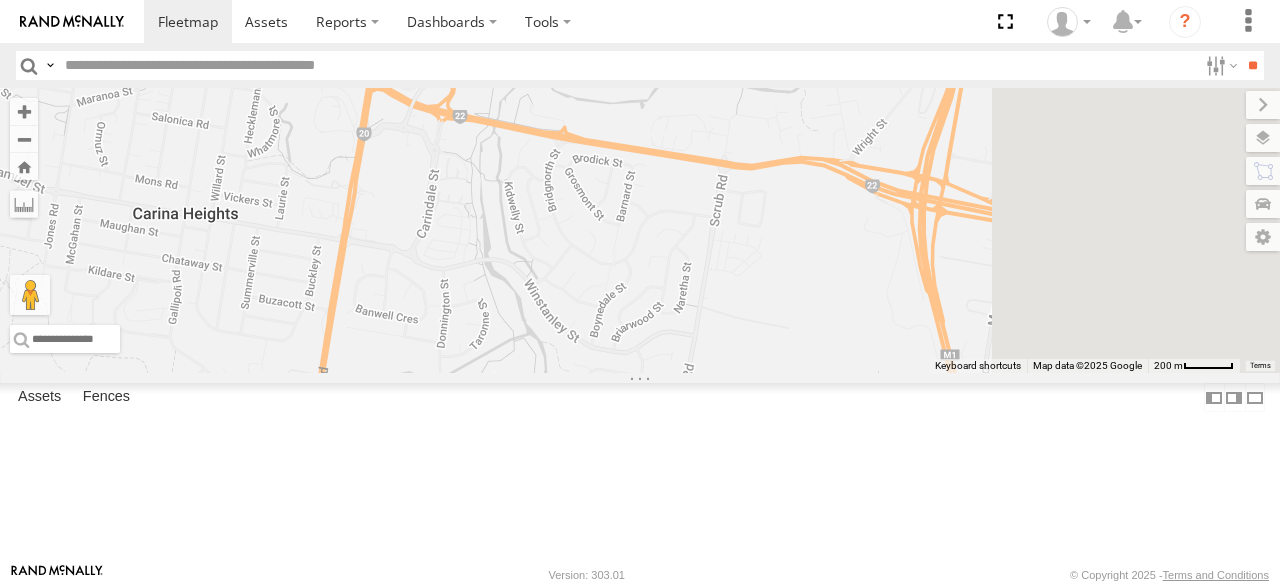 drag, startPoint x: 903, startPoint y: 281, endPoint x: 610, endPoint y: 237, distance: 296.28534 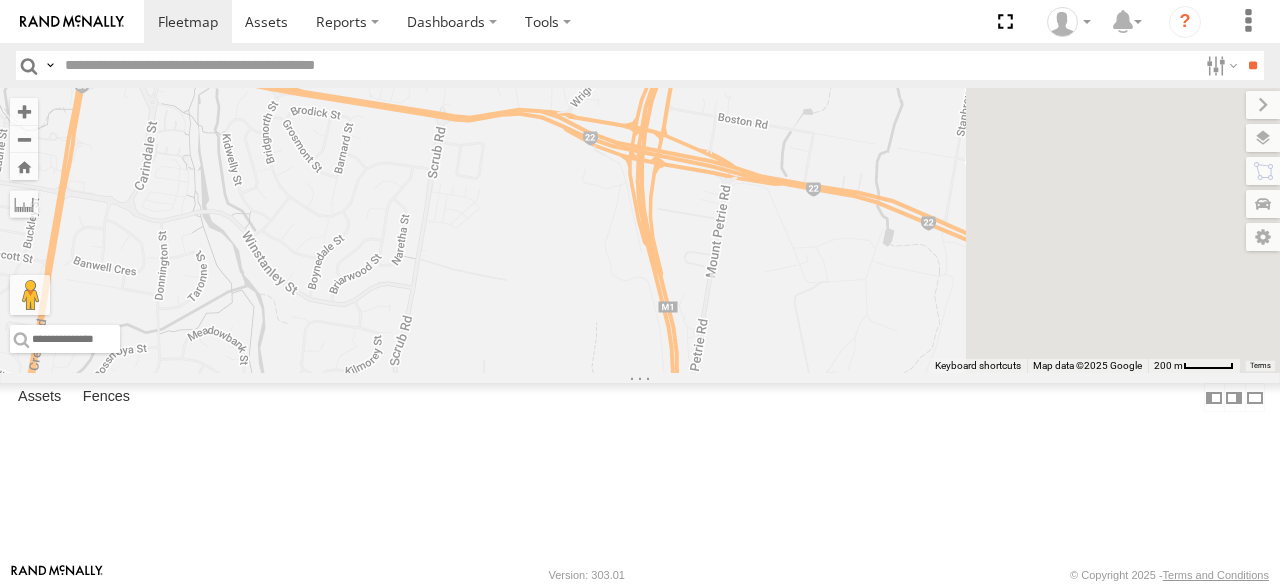 drag, startPoint x: 916, startPoint y: 311, endPoint x: 657, endPoint y: 270, distance: 262.2251 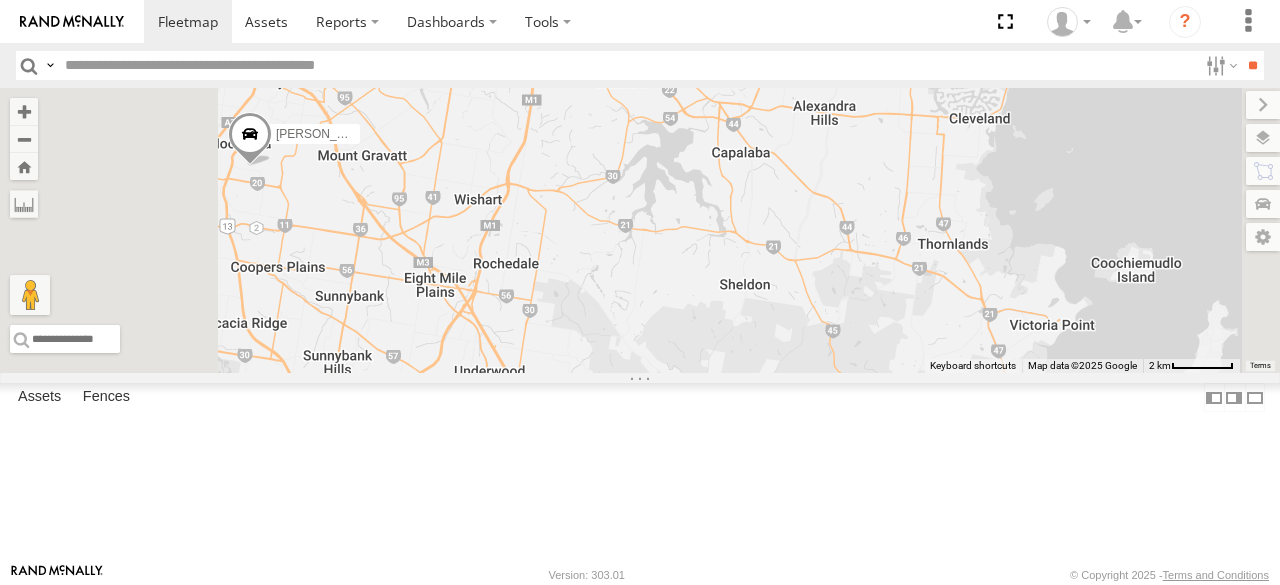 drag, startPoint x: 866, startPoint y: 321, endPoint x: 842, endPoint y: 236, distance: 88.32327 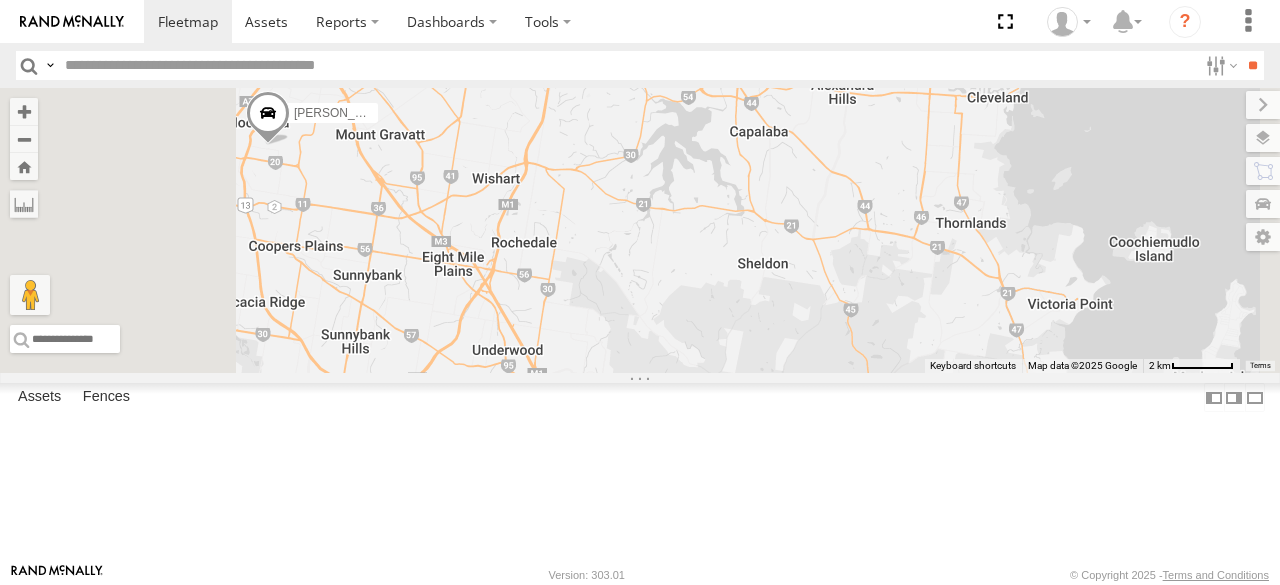 drag, startPoint x: 814, startPoint y: 357, endPoint x: 854, endPoint y: 321, distance: 53.814495 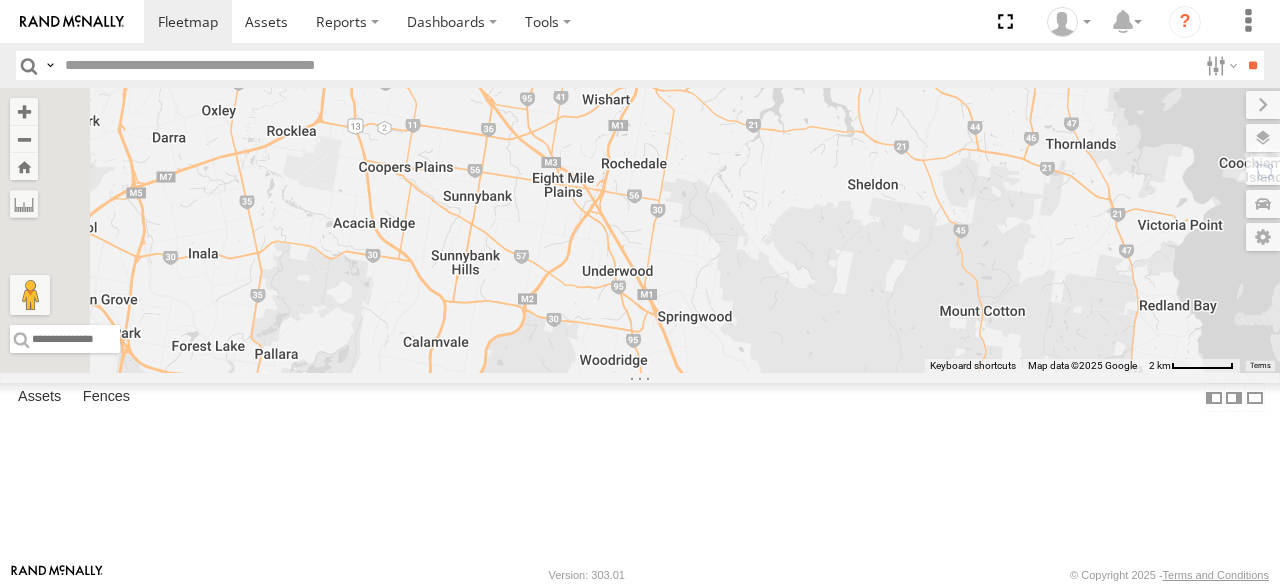 drag, startPoint x: 853, startPoint y: 321, endPoint x: 940, endPoint y: 261, distance: 105.68349 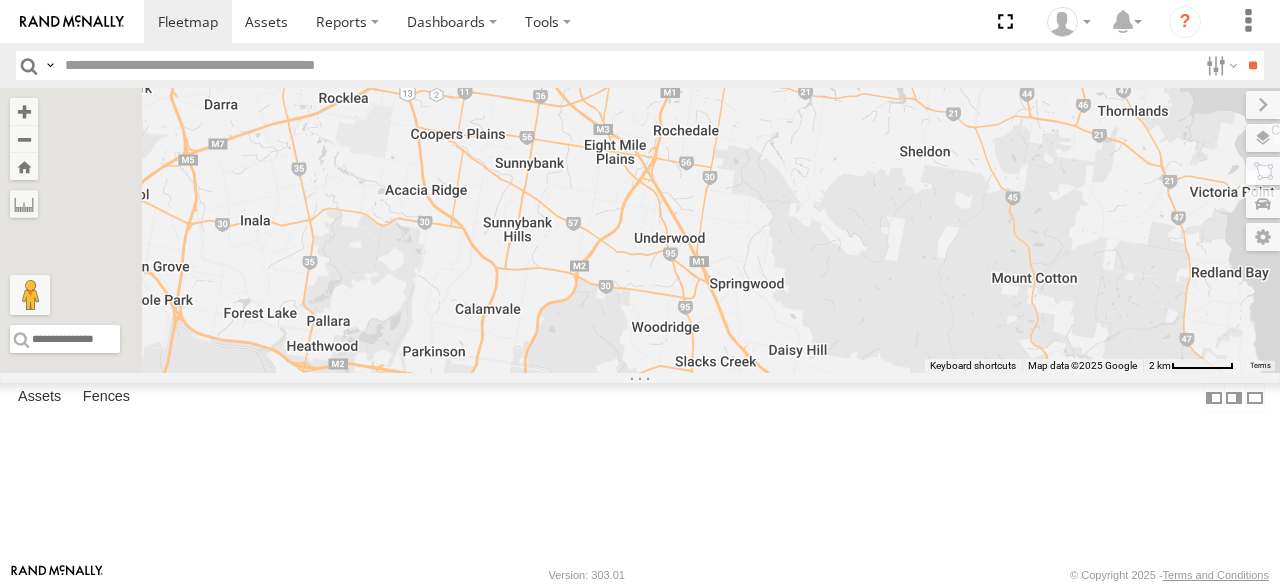 drag, startPoint x: 818, startPoint y: 340, endPoint x: 866, endPoint y: 308, distance: 57.68882 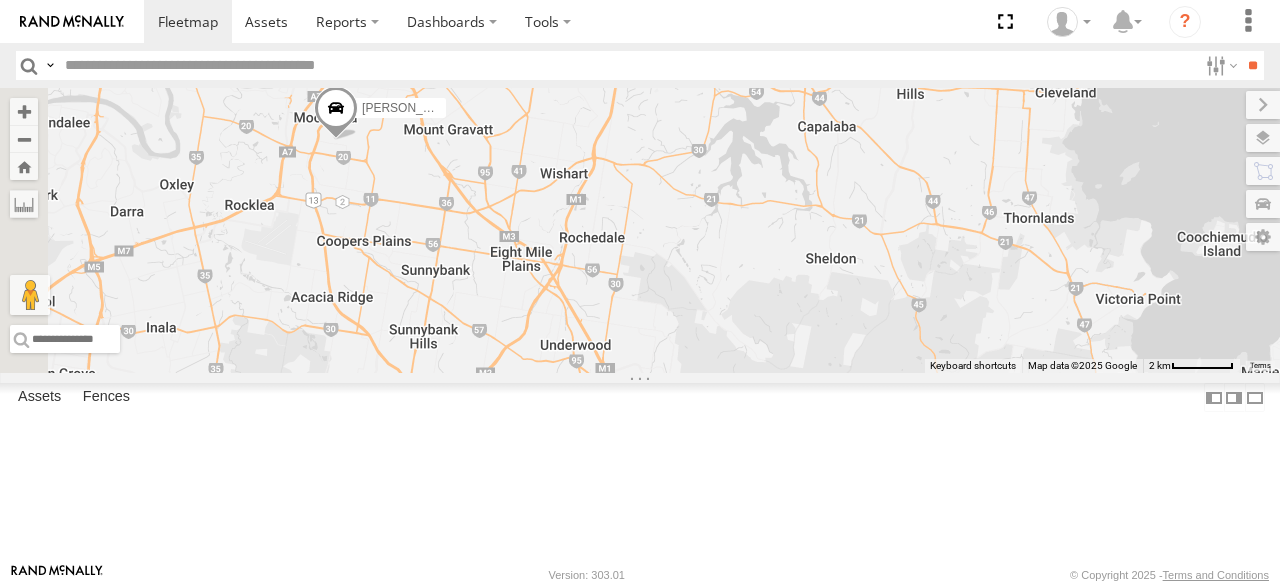 drag, startPoint x: 940, startPoint y: 258, endPoint x: 826, endPoint y: 396, distance: 178.99721 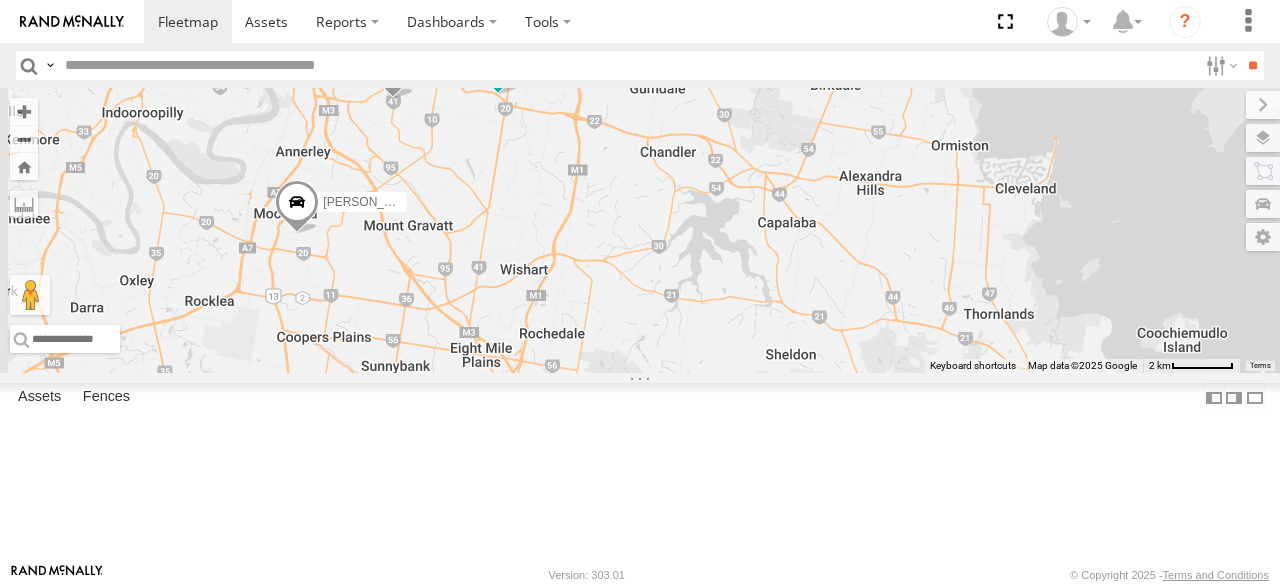 drag, startPoint x: 926, startPoint y: 221, endPoint x: 903, endPoint y: 301, distance: 83.240616 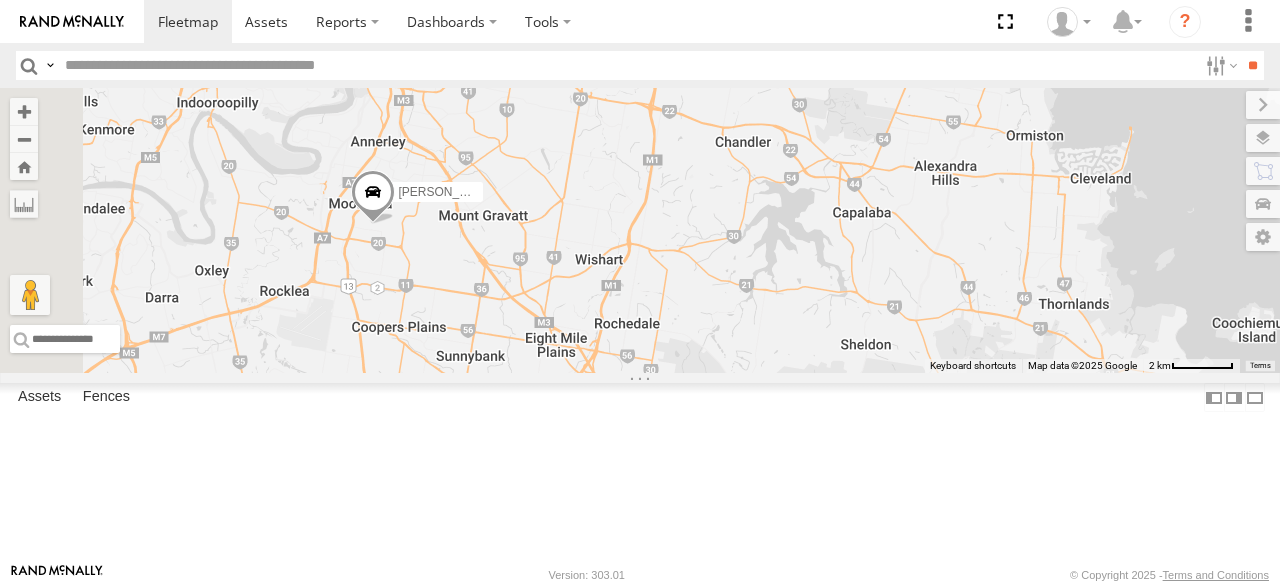 drag, startPoint x: 798, startPoint y: 377, endPoint x: 879, endPoint y: 346, distance: 86.72946 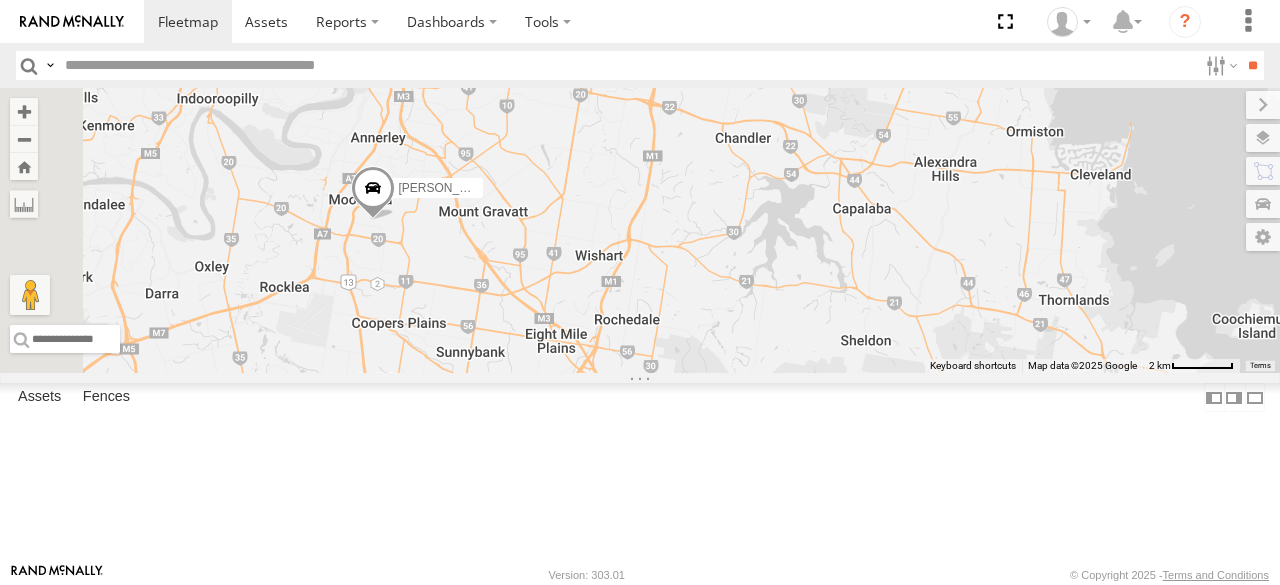 click on "[PERSON_NAME] - 347FB3 [PERSON_NAME] 019IP4 - Hilux Jack - 348FB3 [PERSON_NAME] - 269 EH7 [PERSON_NAME] 366JK9 - Corolla Hatch 2" at bounding box center (640, 230) 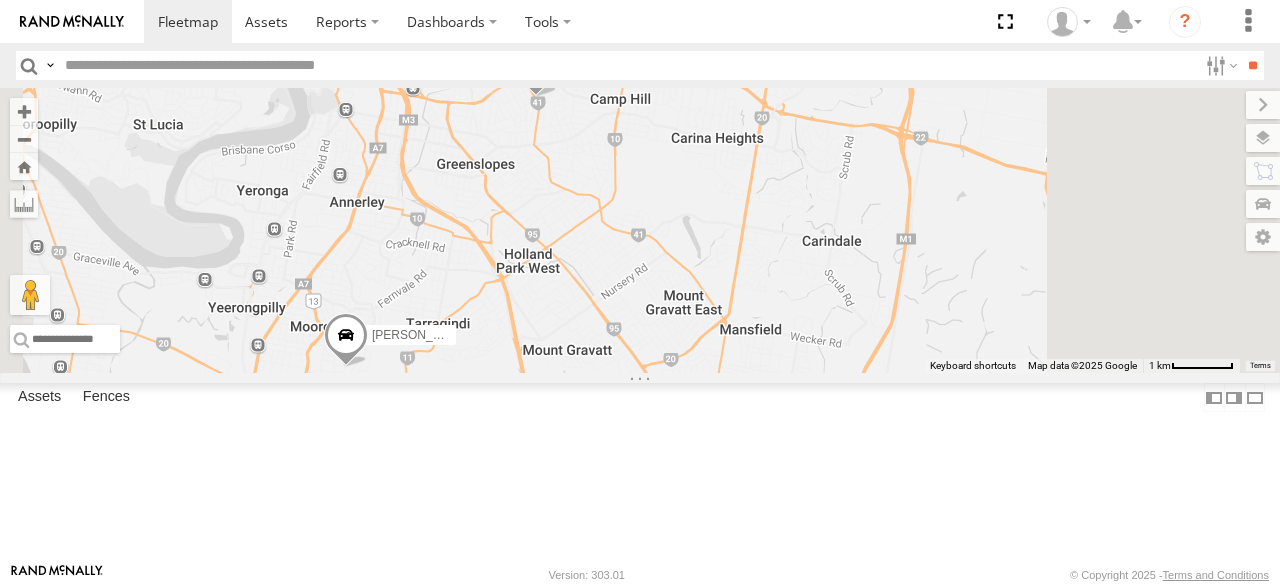 click on "[PERSON_NAME] - 347FB3 [PERSON_NAME] 019IP4 - Hilux Jack - 348FB3 [PERSON_NAME] - 269 EH7 [PERSON_NAME] 366JK9 - Corolla Hatch" at bounding box center (640, 230) 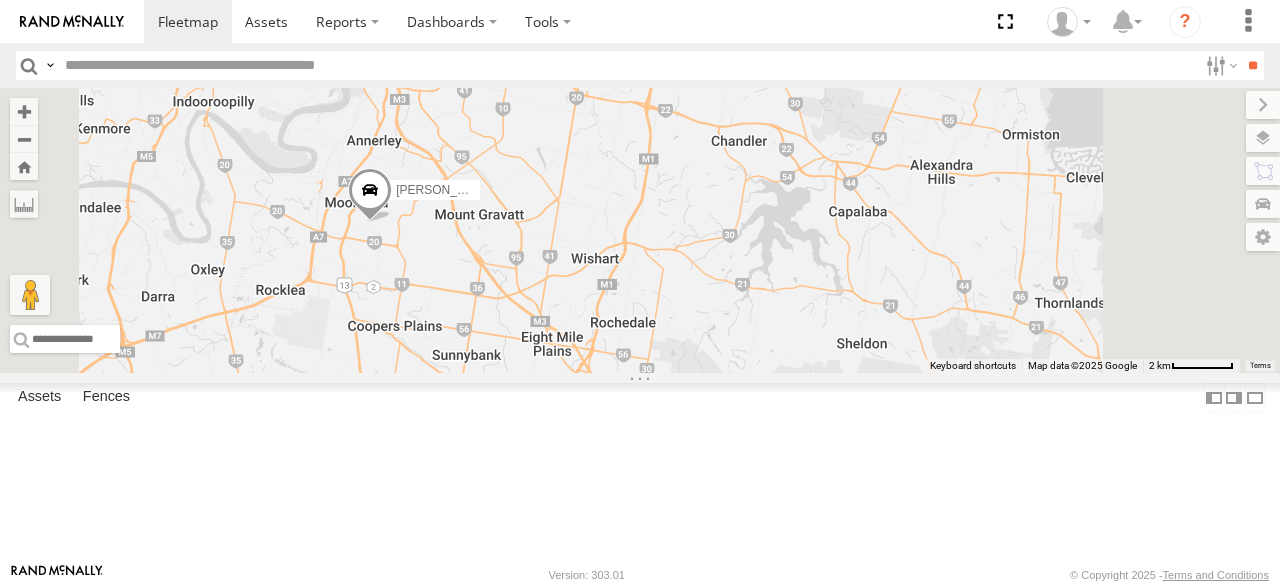 click at bounding box center [569, 56] 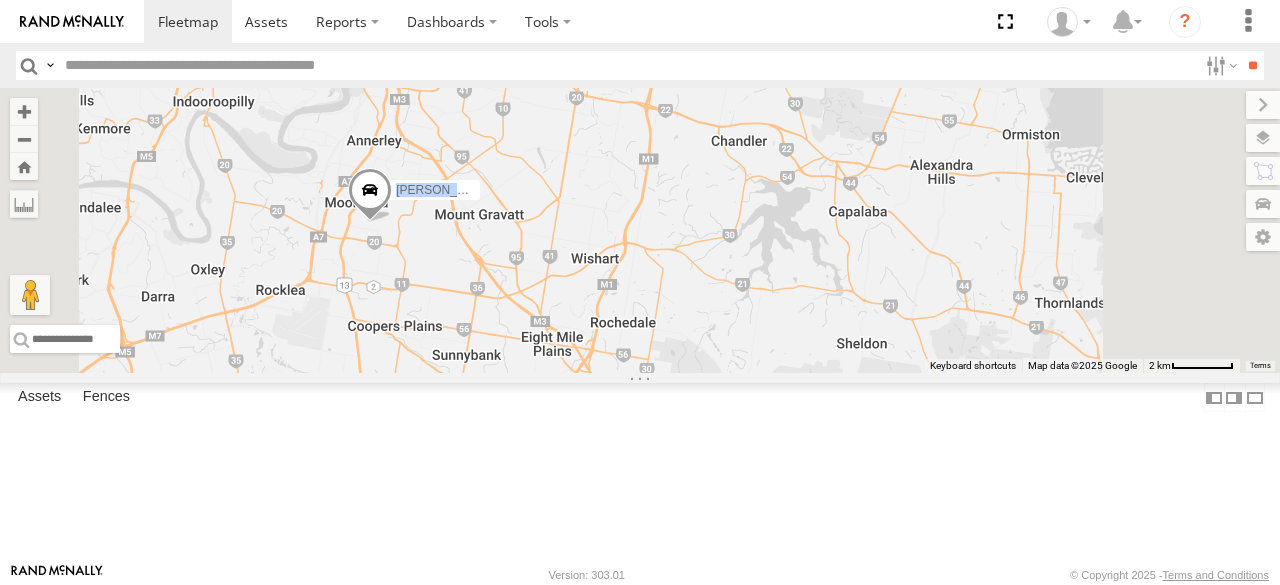 click on "[PERSON_NAME] 366JK9 - Corolla Hatch -27.49664 ,  153.09789 [GEOGRAPHIC_DATA] 60 14:48:27 [DATE]" at bounding box center (568, -23) 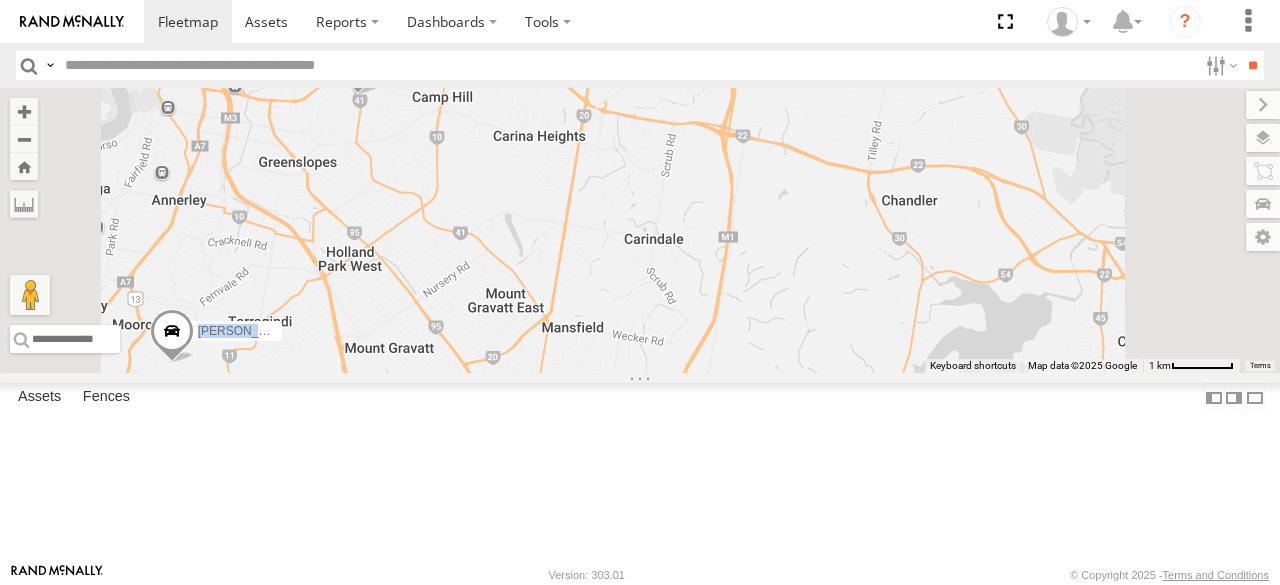 click on "[PERSON_NAME] - 347FB3 [PERSON_NAME] 019IP4 - Hilux [PERSON_NAME] - 348FB3 [PERSON_NAME] - 269 EH7 [PERSON_NAME] 366JK9 - Corolla [PERSON_NAME] 366JK9 - Corolla Hatch All Assets Old Cleveland Rd Carina -27.49664 ,  153.09789 [GEOGRAPHIC_DATA] 56 14:48:27 [DATE]" at bounding box center (640, 230) 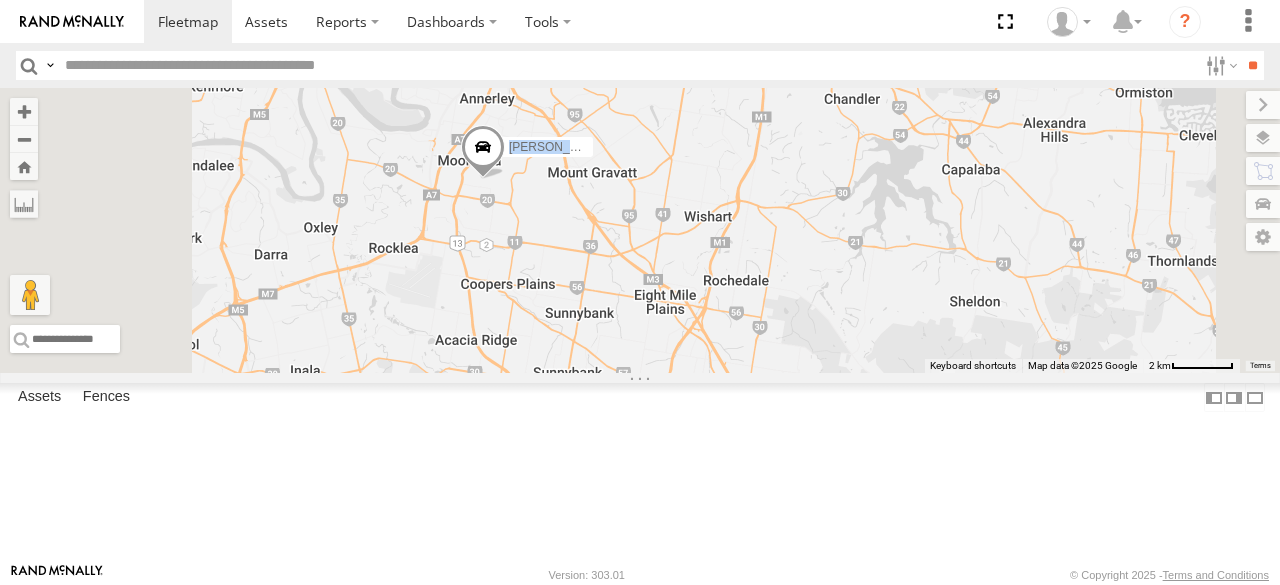 drag, startPoint x: 944, startPoint y: 259, endPoint x: 1074, endPoint y: 172, distance: 156.4257 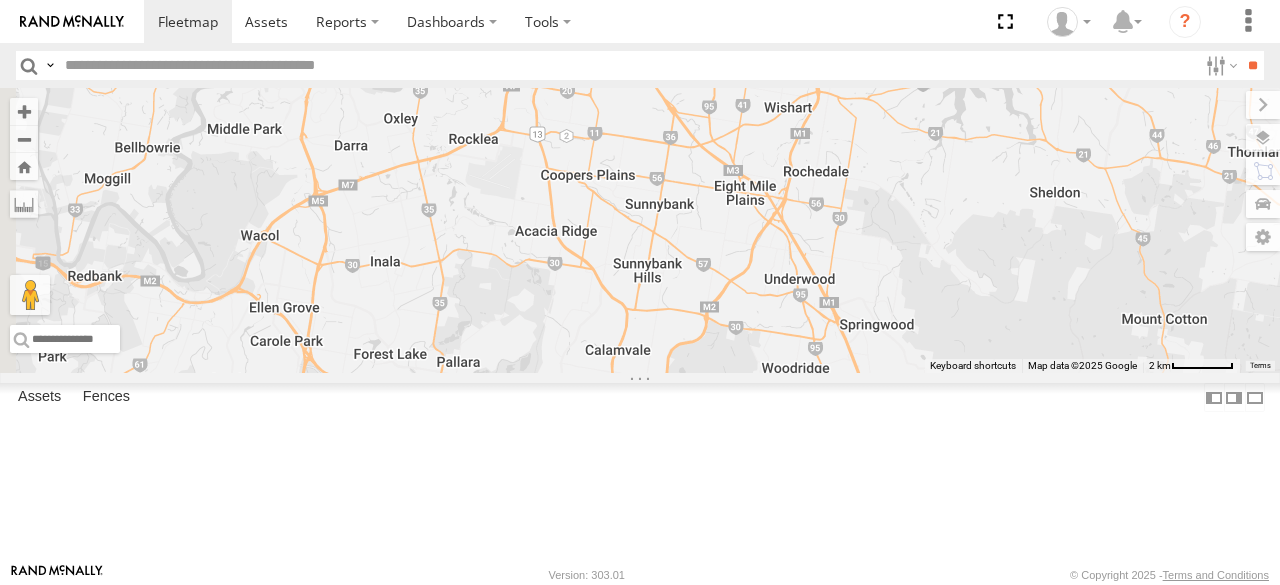 drag, startPoint x: 942, startPoint y: 259, endPoint x: 977, endPoint y: 192, distance: 75.591 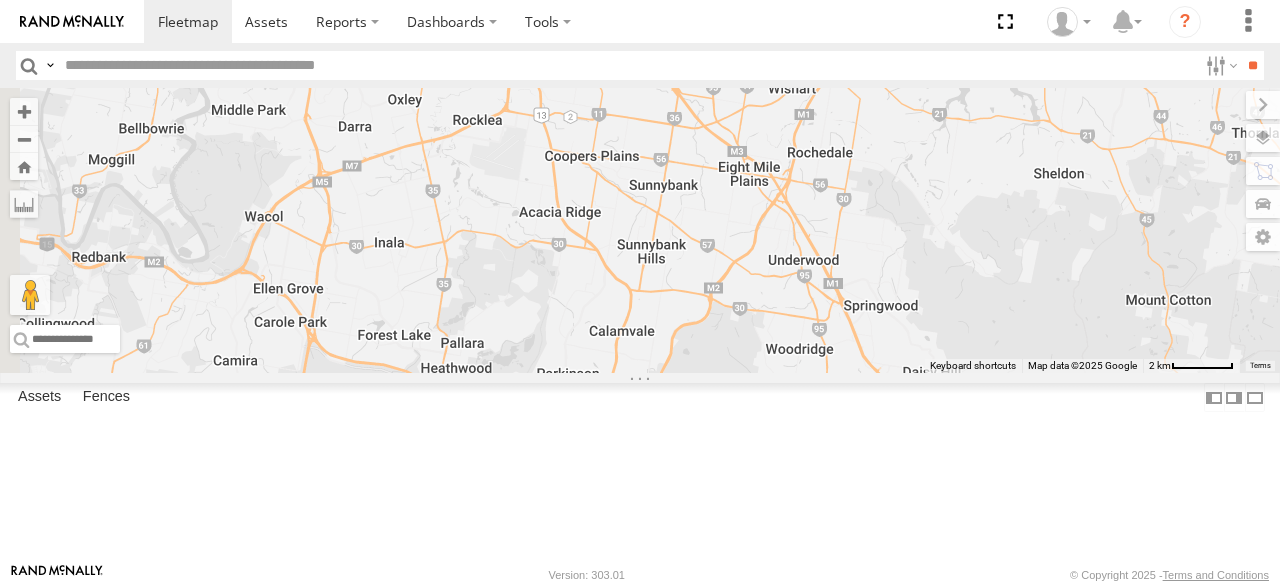 click on "[PERSON_NAME] - 347FB3 [PERSON_NAME] 019IP4 - Hilux Jack - 348FB3 [PERSON_NAME] - 269 EH7 [PERSON_NAME] 366JK9 - Corolla Hatch 2" at bounding box center [640, 230] 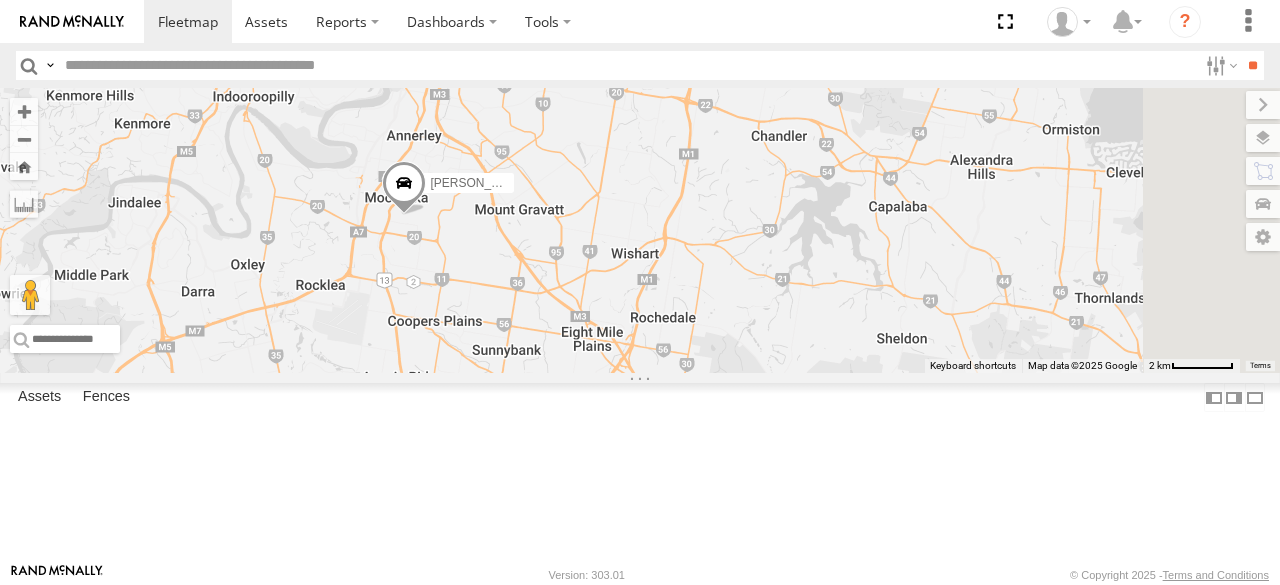 drag, startPoint x: 858, startPoint y: 194, endPoint x: 630, endPoint y: 433, distance: 330.31046 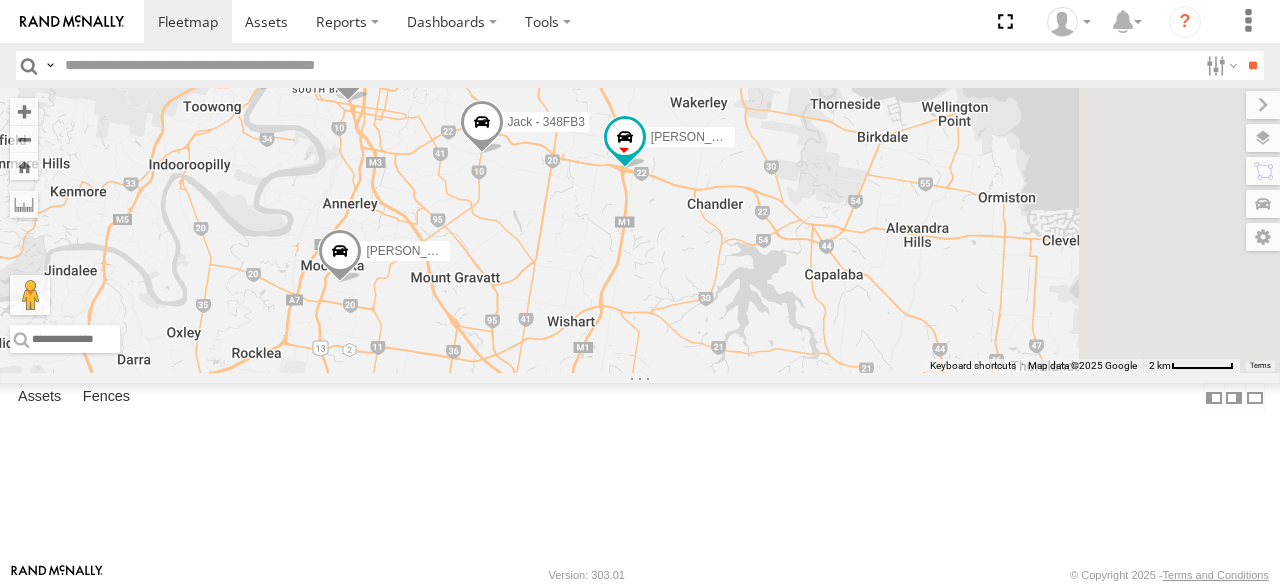click on "[PERSON_NAME] 019IP4 - Hilux [PERSON_NAME] - 348FB3 2 [PERSON_NAME]- 817BG4 [PERSON_NAME] - 269 EH7 [PERSON_NAME] 366JK9 - Corolla Hatch" at bounding box center [640, 230] 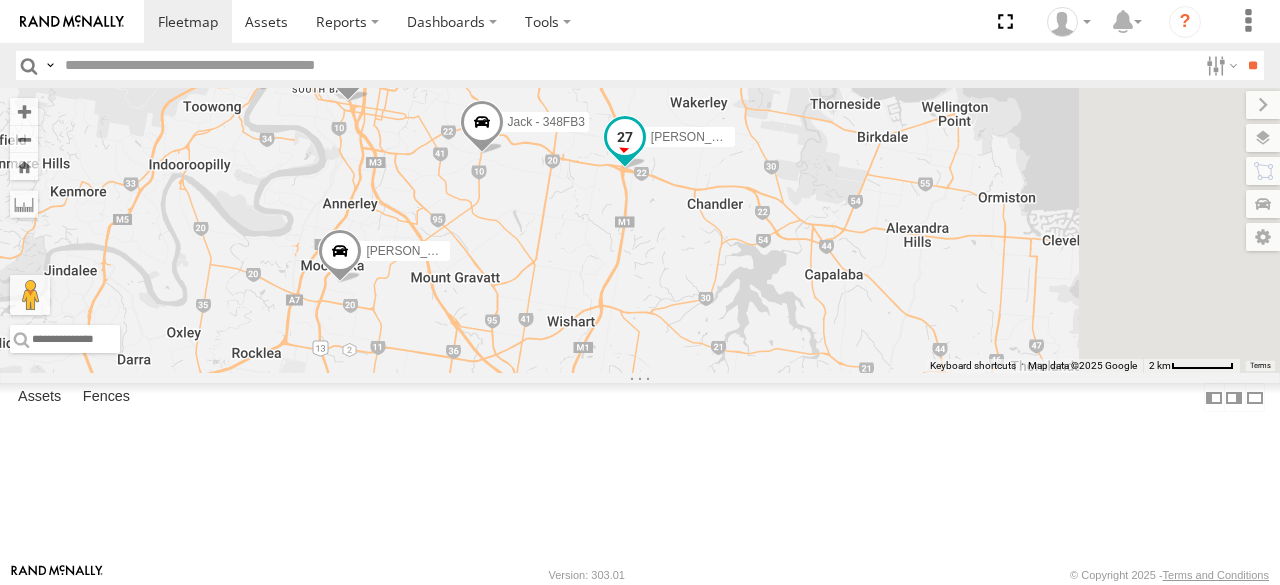 click at bounding box center [625, 141] 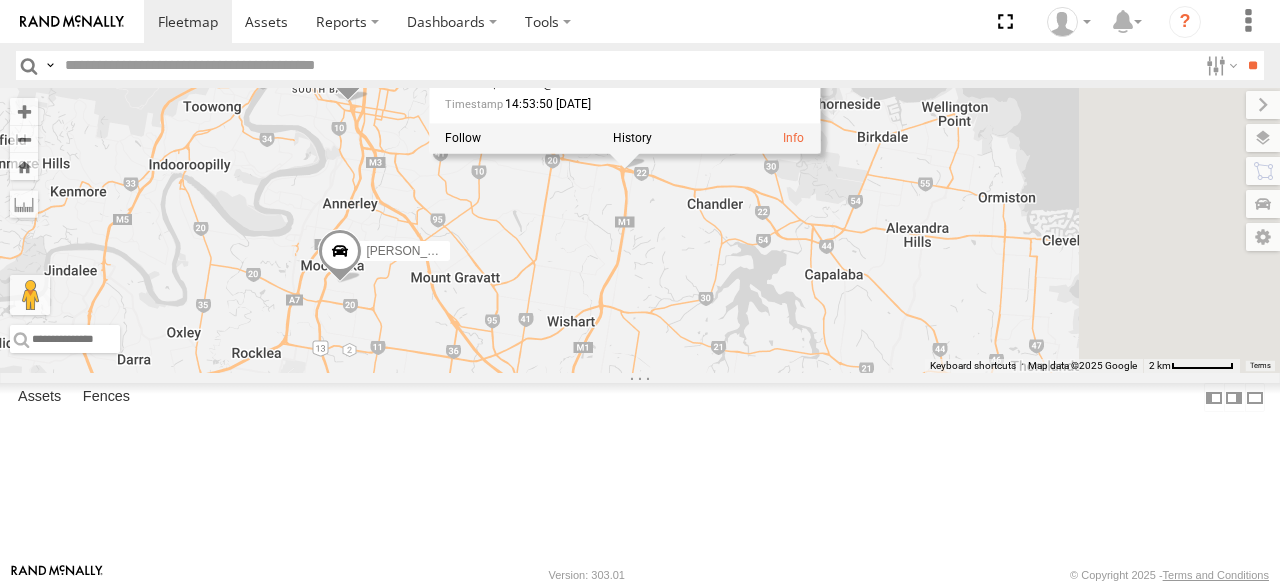 click on "[PERSON_NAME] 019IP4 - Hilux [PERSON_NAME] - 348FB3 2 [PERSON_NAME]- 817BG4 [PERSON_NAME] - 269 EH7 [PERSON_NAME] 366JK9 - Corolla [PERSON_NAME] 366JK9 - Corolla Hatch All Assets Cross [GEOGRAPHIC_DATA] -27.50329 ,  153.12533 South 26 14:53:50 [DATE]" at bounding box center [640, 230] 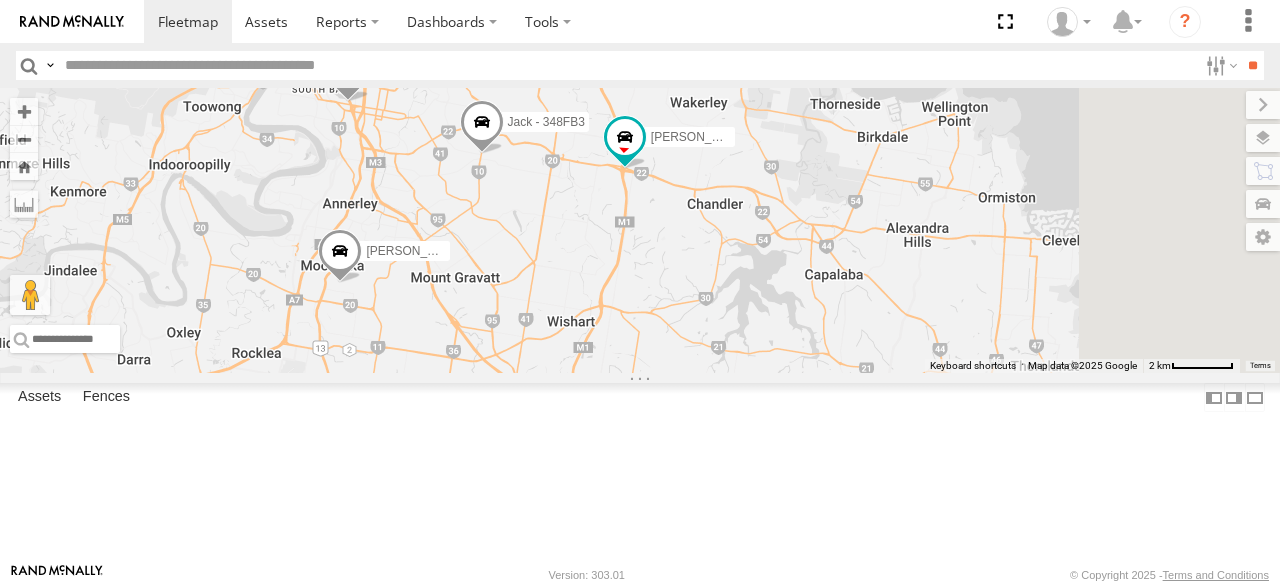 click on "[PERSON_NAME] 019IP4 - Hilux [PERSON_NAME] - 348FB3 2 [PERSON_NAME]- 817BG4 [PERSON_NAME] - 269 EH7 [PERSON_NAME] 366JK9 - Corolla Hatch" at bounding box center (640, 230) 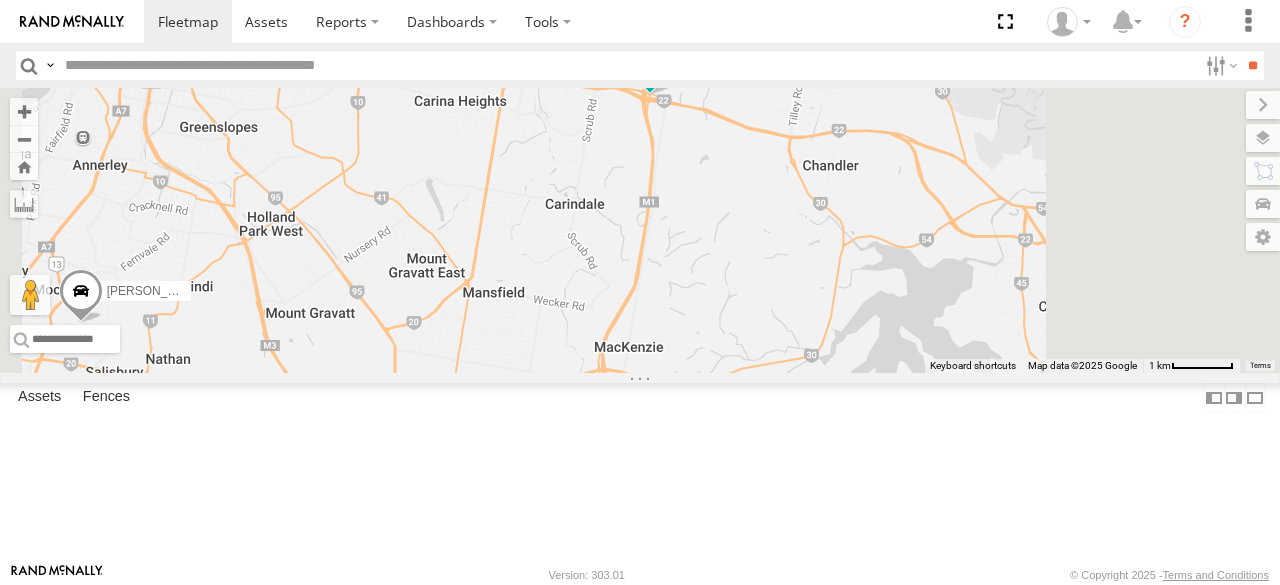 click at bounding box center [362, 24] 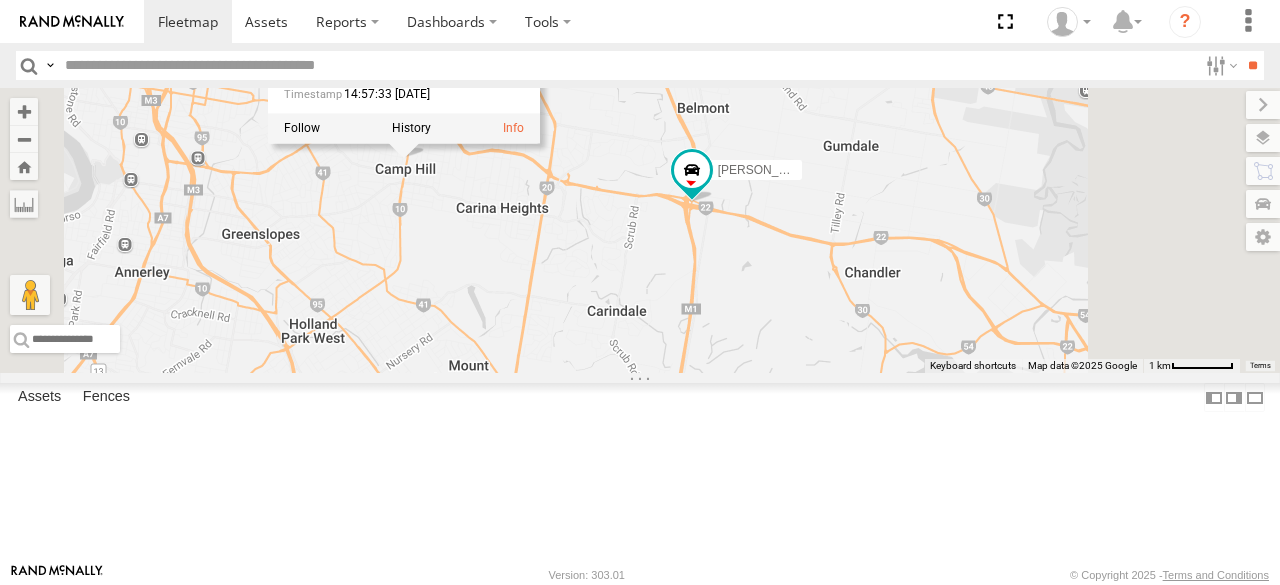 drag, startPoint x: 744, startPoint y: 343, endPoint x: 792, endPoint y: 465, distance: 131.10301 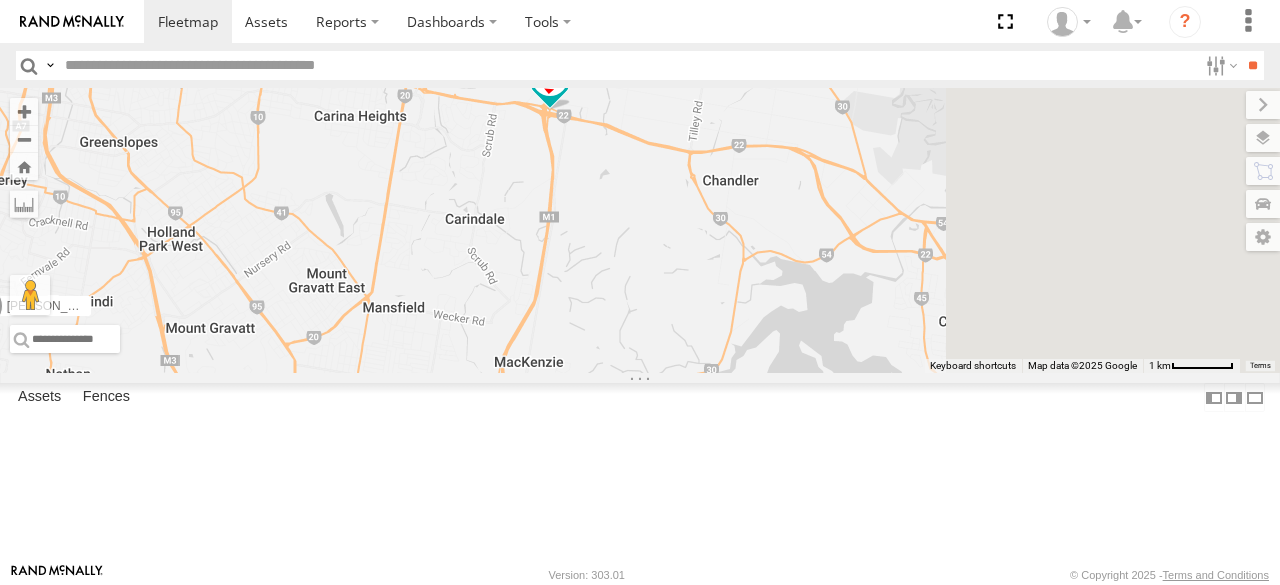 drag, startPoint x: 1152, startPoint y: 465, endPoint x: 907, endPoint y: 284, distance: 304.60794 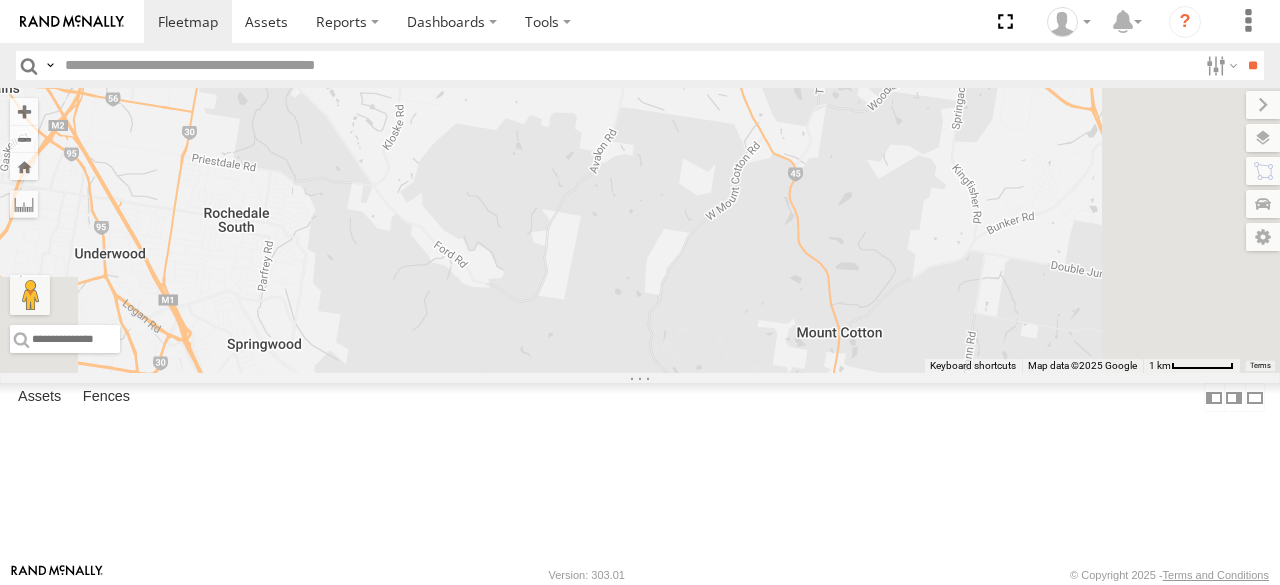 drag, startPoint x: 954, startPoint y: 479, endPoint x: 965, endPoint y: 285, distance: 194.3116 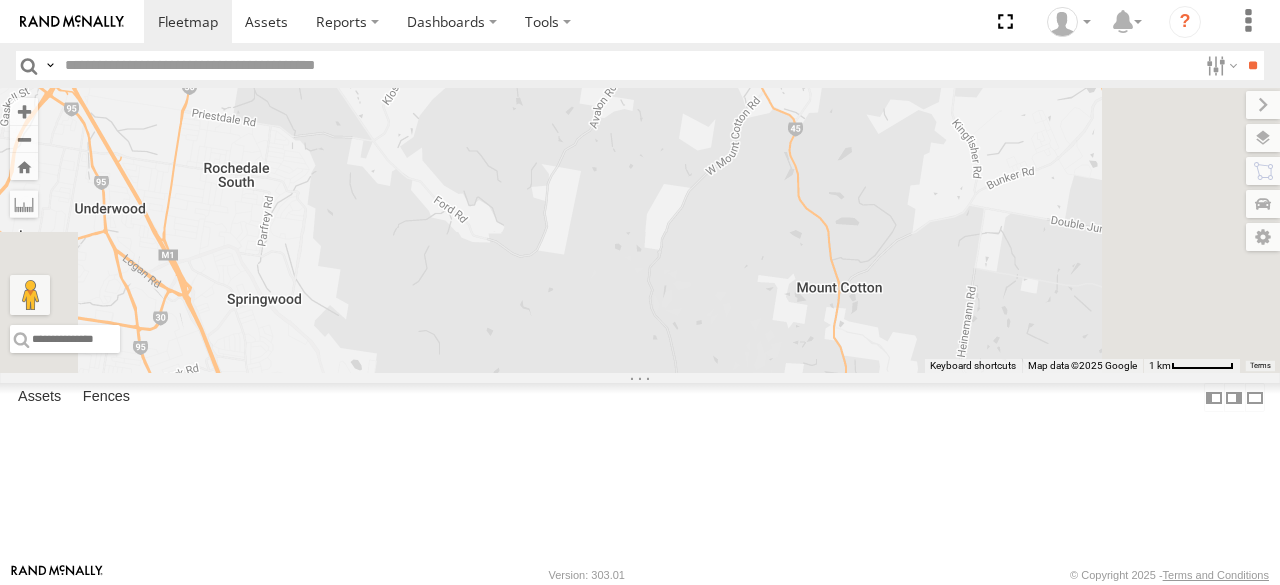 drag, startPoint x: 858, startPoint y: 361, endPoint x: 884, endPoint y: 331, distance: 39.698868 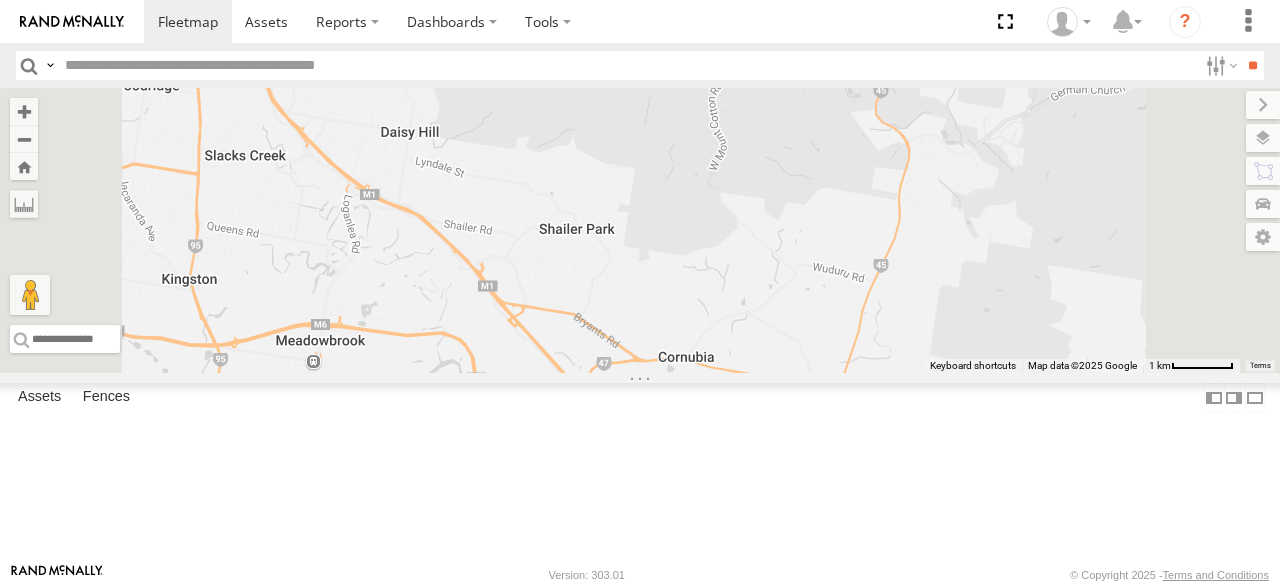drag, startPoint x: 775, startPoint y: 340, endPoint x: 648, endPoint y: 200, distance: 189.02116 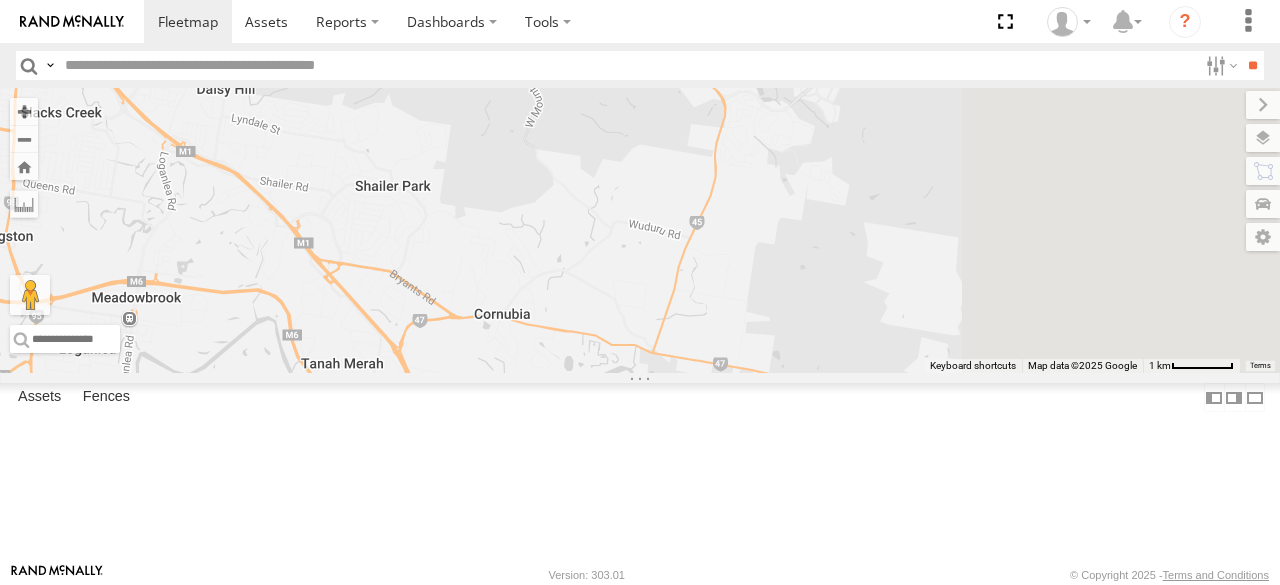 drag, startPoint x: 874, startPoint y: 304, endPoint x: 684, endPoint y: 303, distance: 190.00262 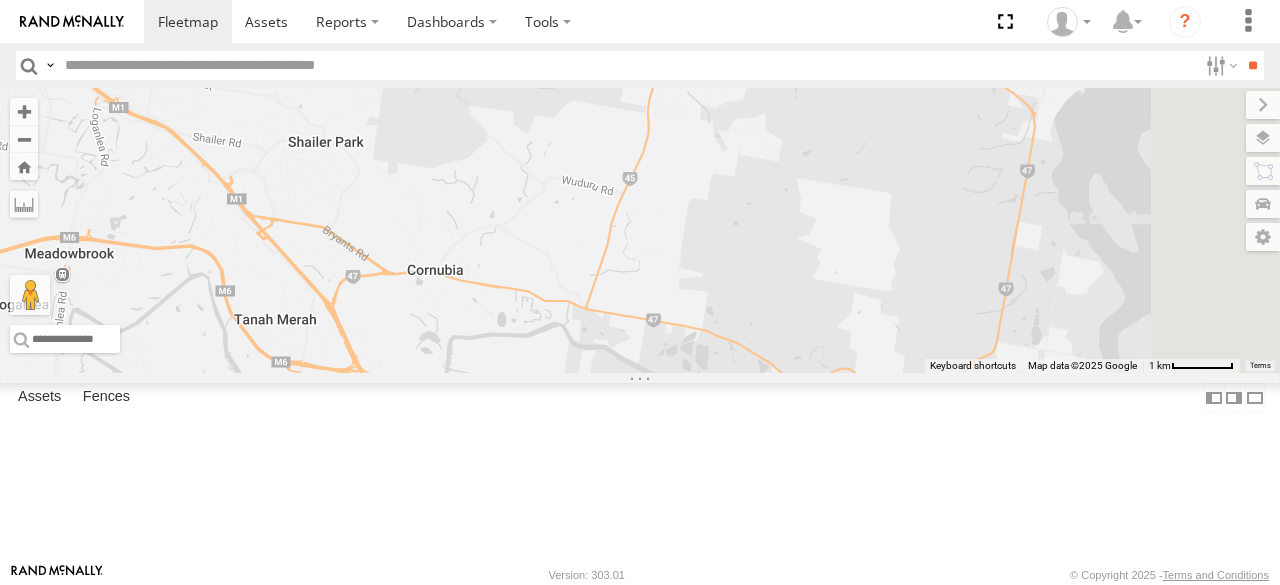 drag, startPoint x: 684, startPoint y: 303, endPoint x: 576, endPoint y: 219, distance: 136.82104 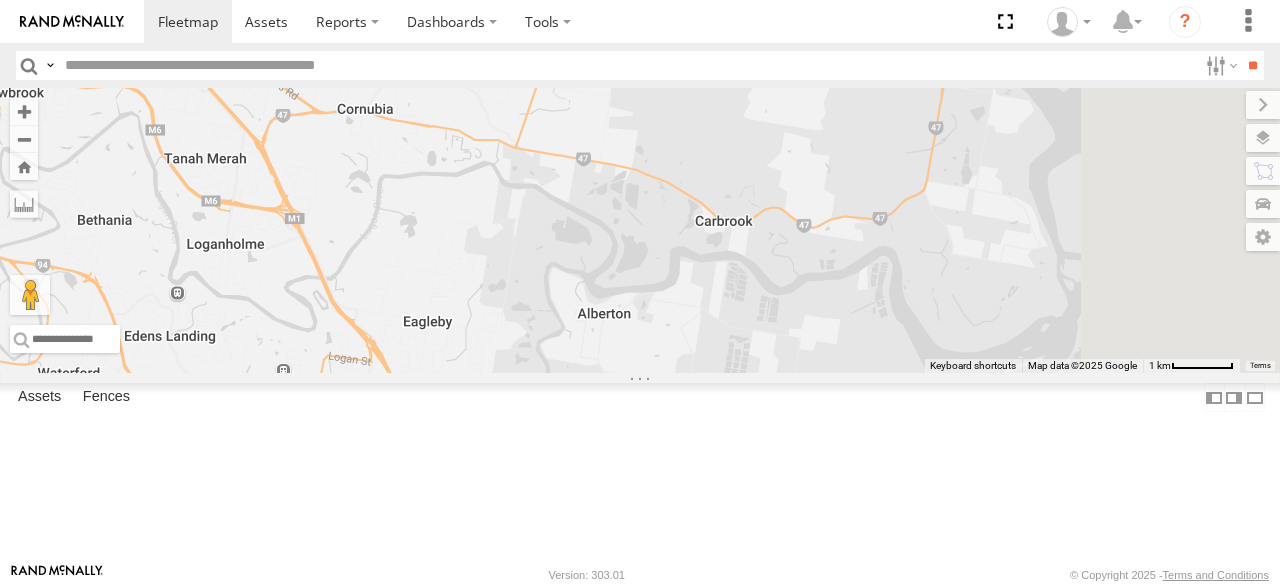 drag, startPoint x: 738, startPoint y: 317, endPoint x: 710, endPoint y: 196, distance: 124.197426 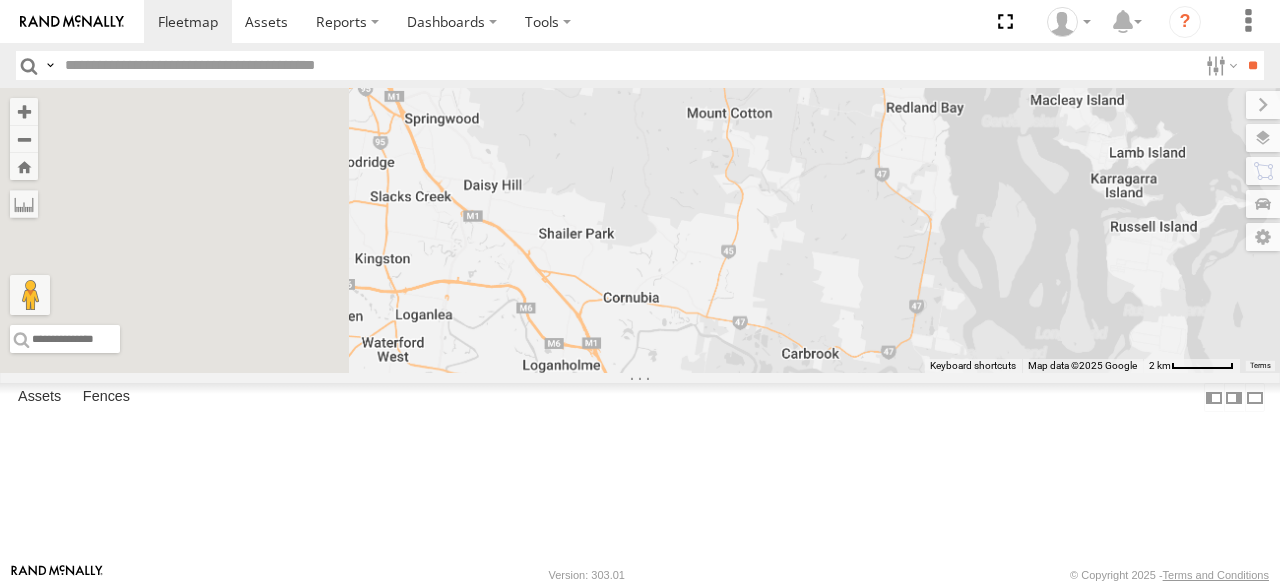 drag, startPoint x: 681, startPoint y: 227, endPoint x: 939, endPoint y: 453, distance: 342.98688 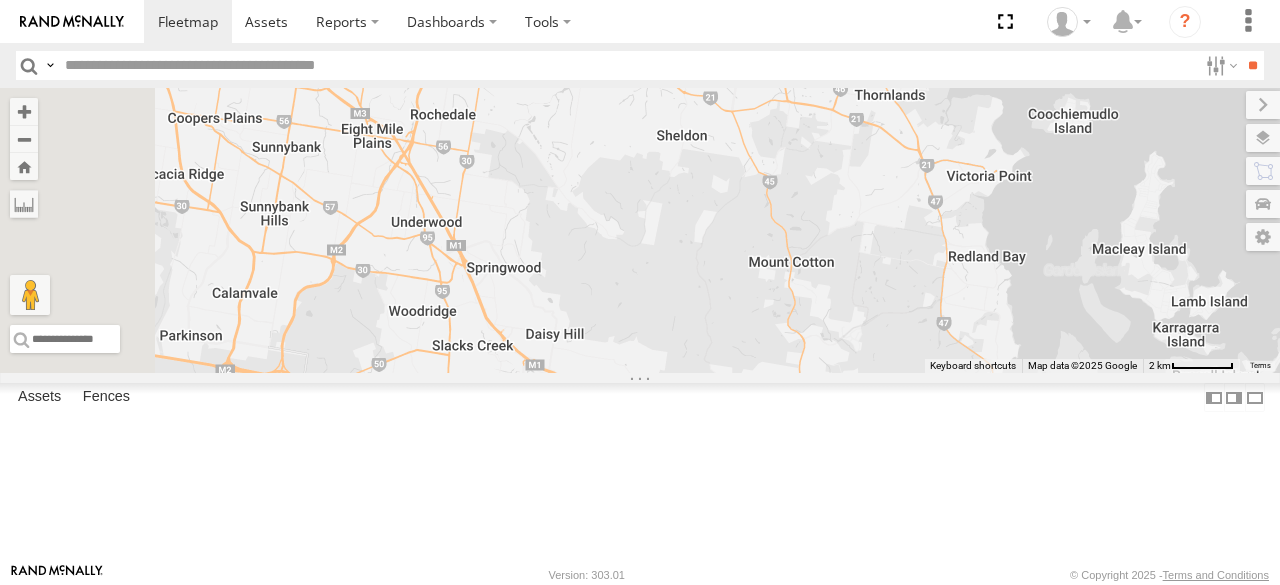 drag, startPoint x: 864, startPoint y: 287, endPoint x: 901, endPoint y: 436, distance: 153.52524 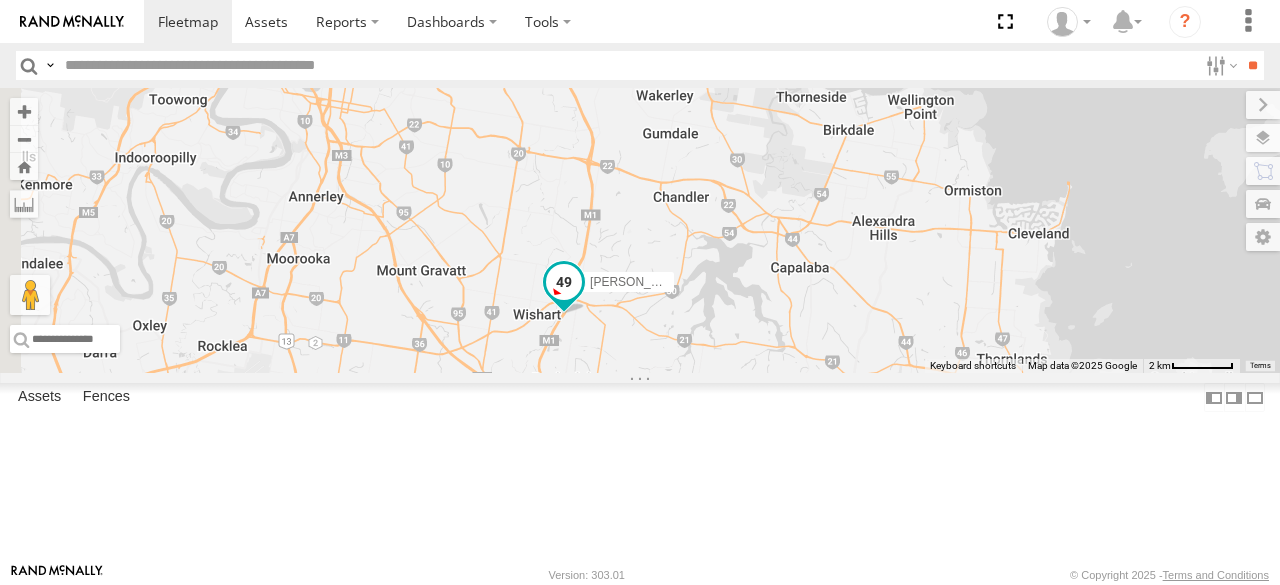 drag, startPoint x: 704, startPoint y: 170, endPoint x: 834, endPoint y: 401, distance: 265.0679 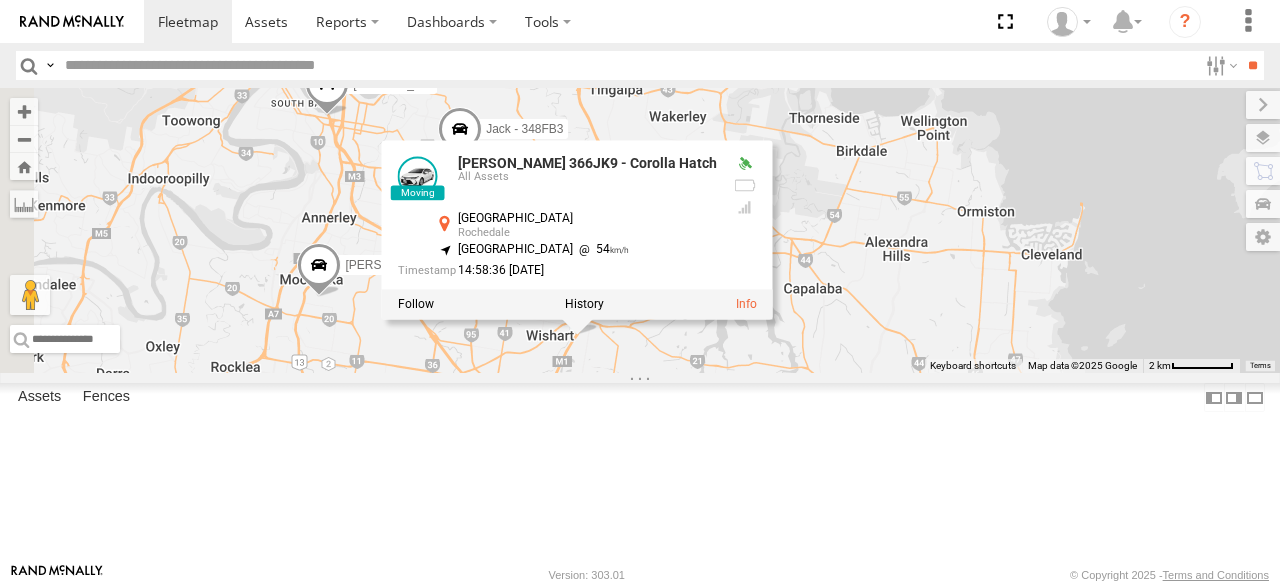 click on "[PERSON_NAME] 366JK9 - Corolla [PERSON_NAME] 366JK9 - Corolla Hatch All Assets [GEOGRAPHIC_DATA] -27.54962 ,  [STREET_ADDRESS] 54 14:58:36 [DATE] [PERSON_NAME] - 348FB3 2 [PERSON_NAME]- 817BG4 [PERSON_NAME] 019IP4 - Hilux [PERSON_NAME] - 269 EH7" at bounding box center (640, 230) 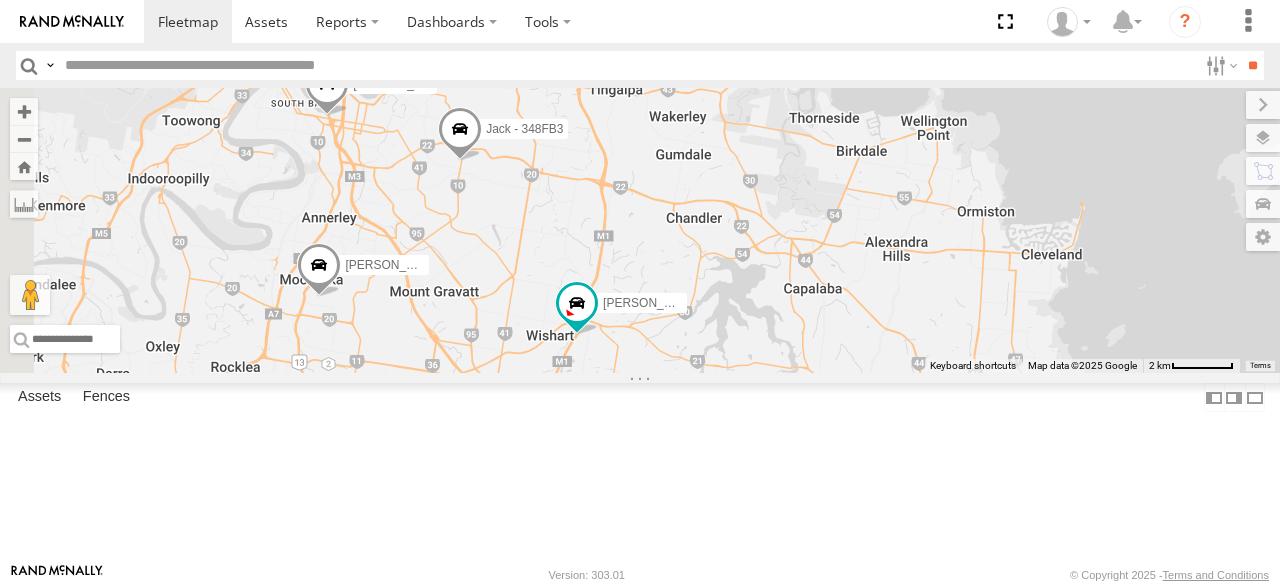 click on "[PERSON_NAME] 366JK9 - Corolla [PERSON_NAME] - 348FB3 2 [PERSON_NAME]- 817BG4 [PERSON_NAME] 019IP4 - Hilux [PERSON_NAME] - 269 EH7" at bounding box center (640, 230) 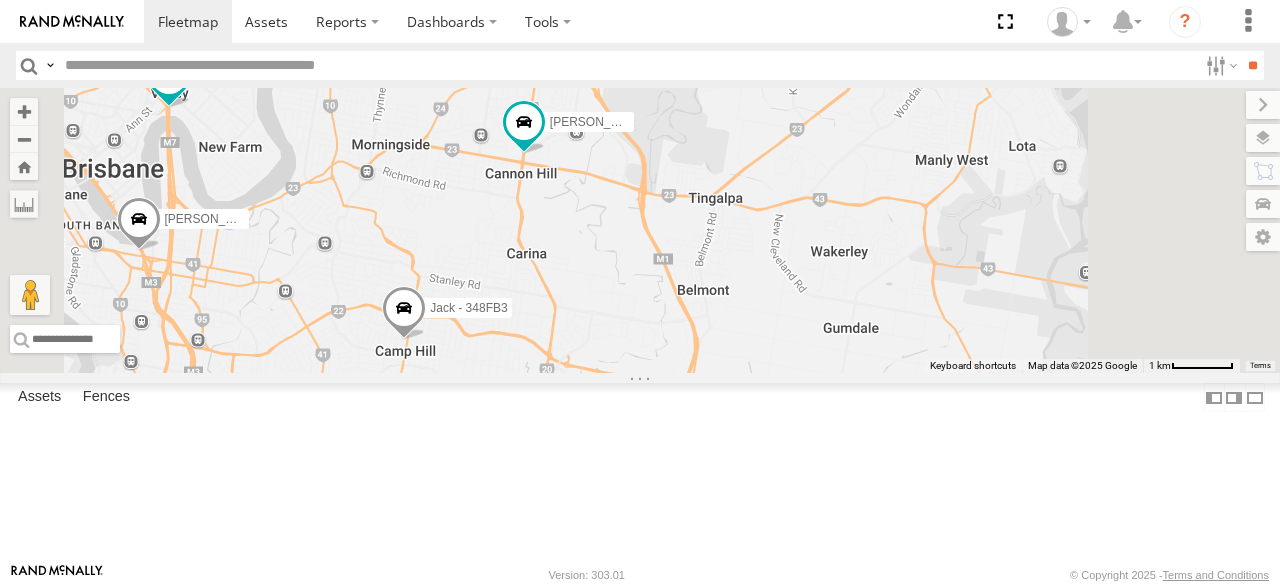 drag, startPoint x: 851, startPoint y: 203, endPoint x: 881, endPoint y: 305, distance: 106.320274 